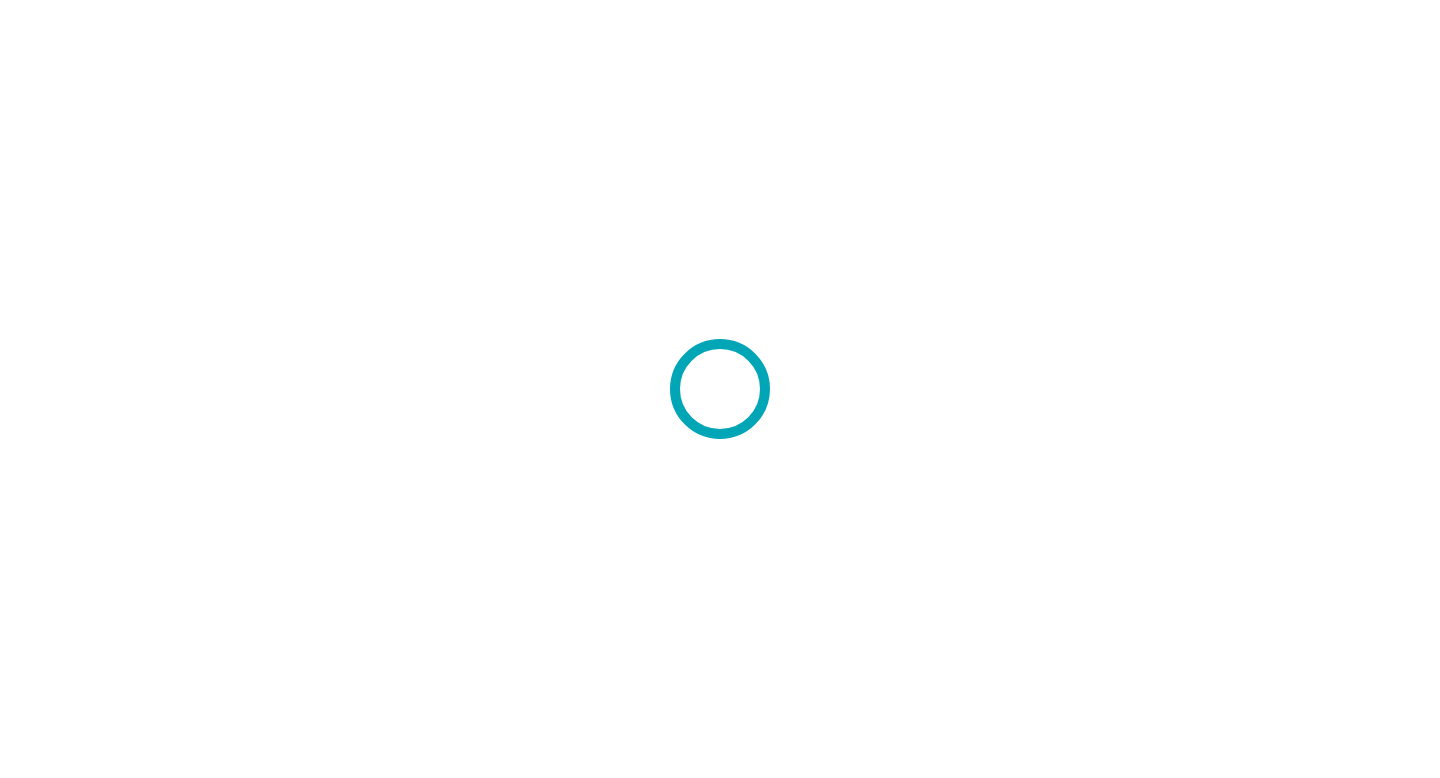 scroll, scrollTop: 0, scrollLeft: 0, axis: both 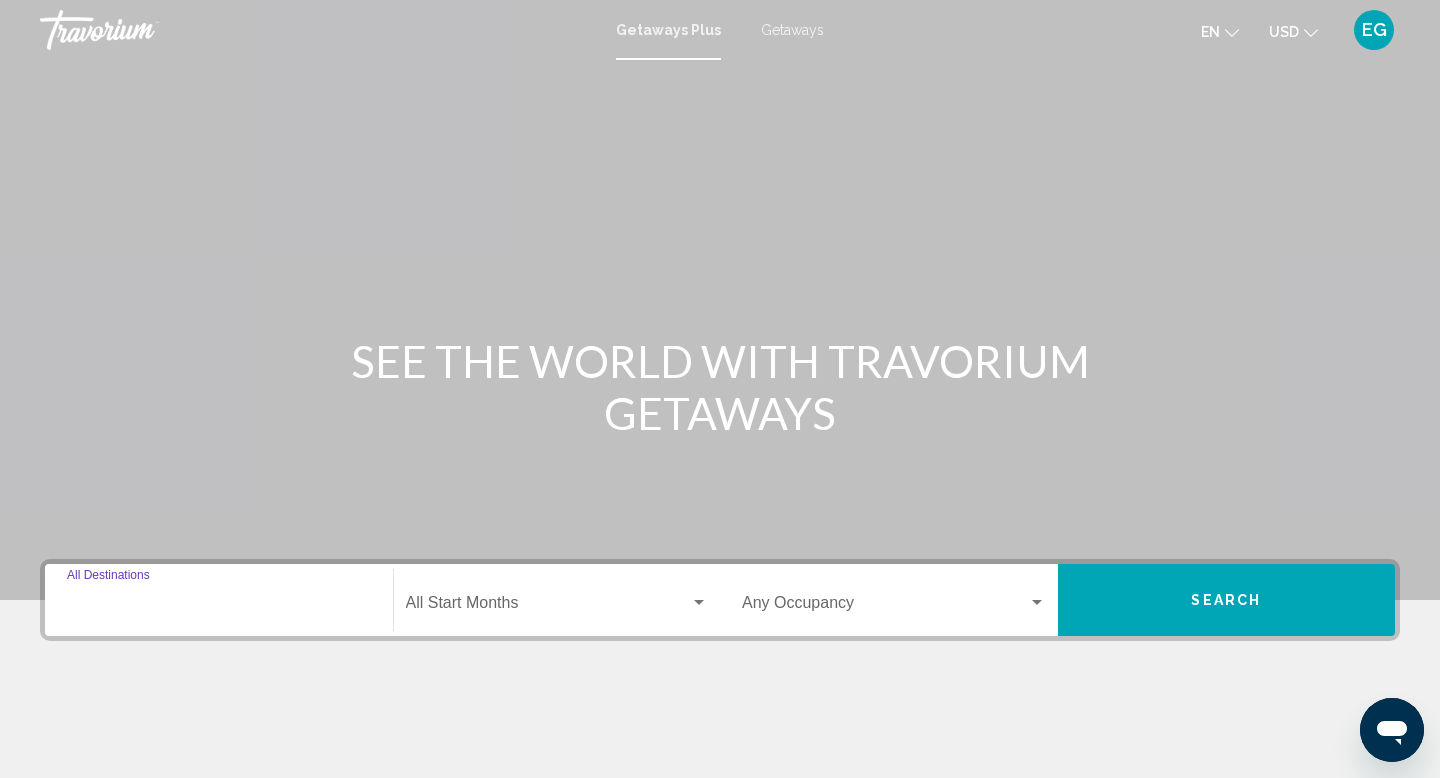click on "Destination All Destinations" at bounding box center [219, 607] 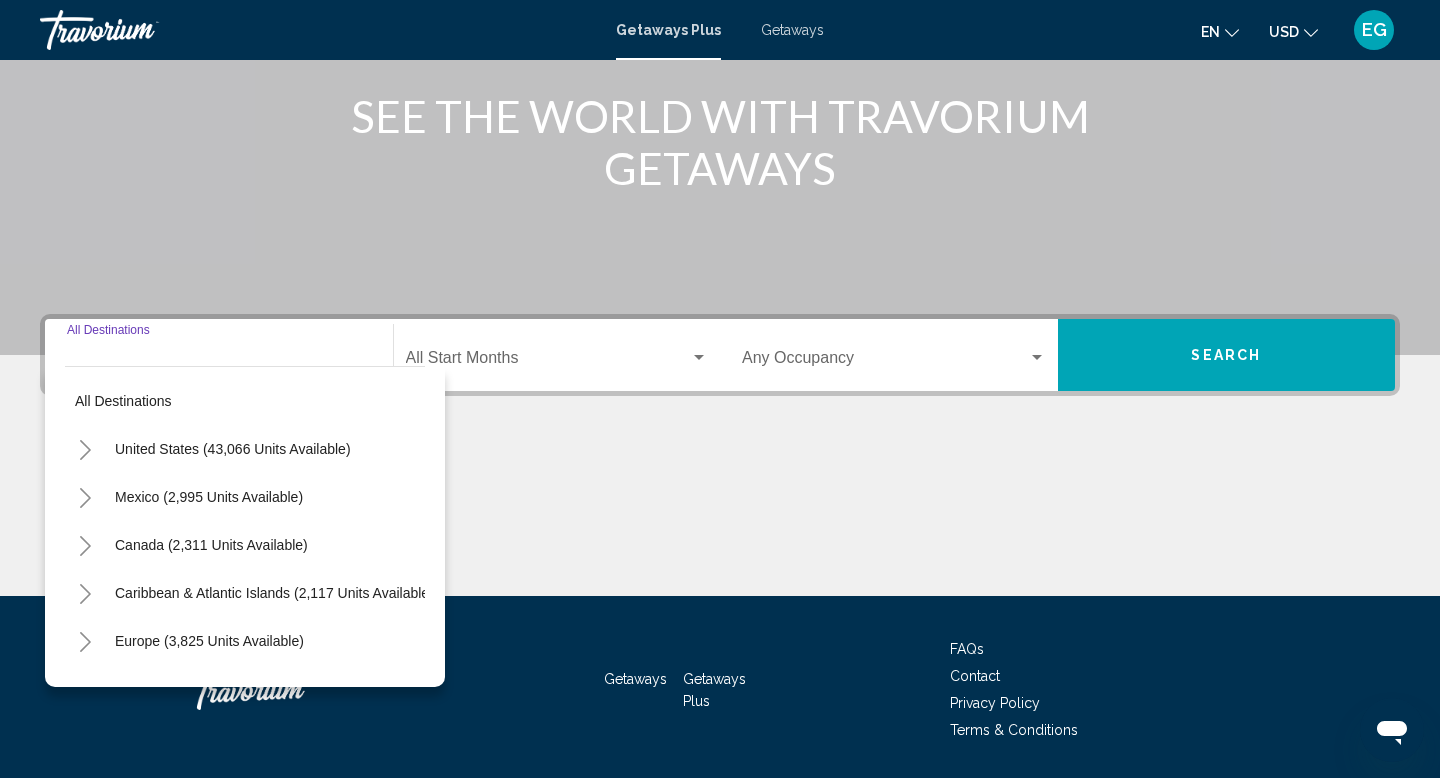 scroll, scrollTop: 308, scrollLeft: 0, axis: vertical 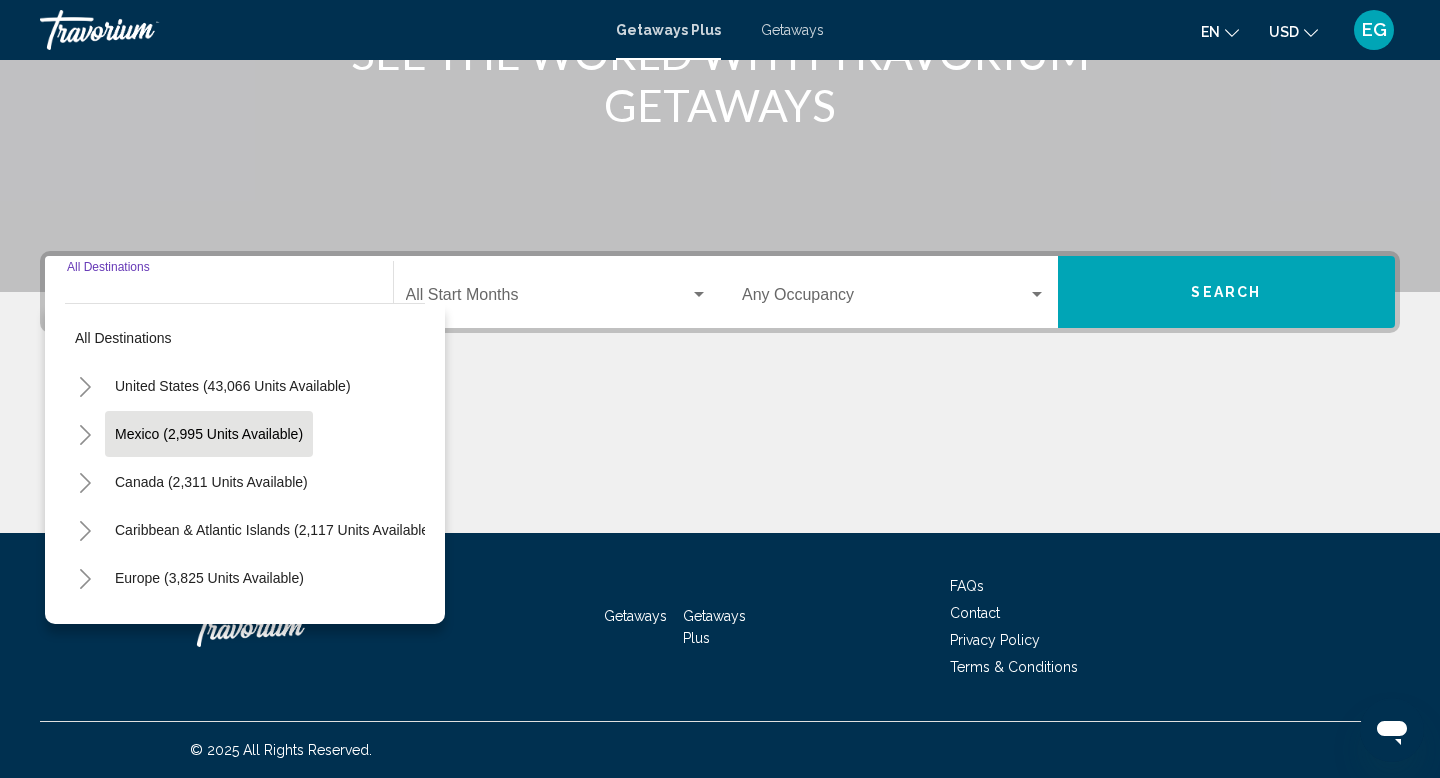 click on "Mexico (2,995 units available)" at bounding box center (233, 386) 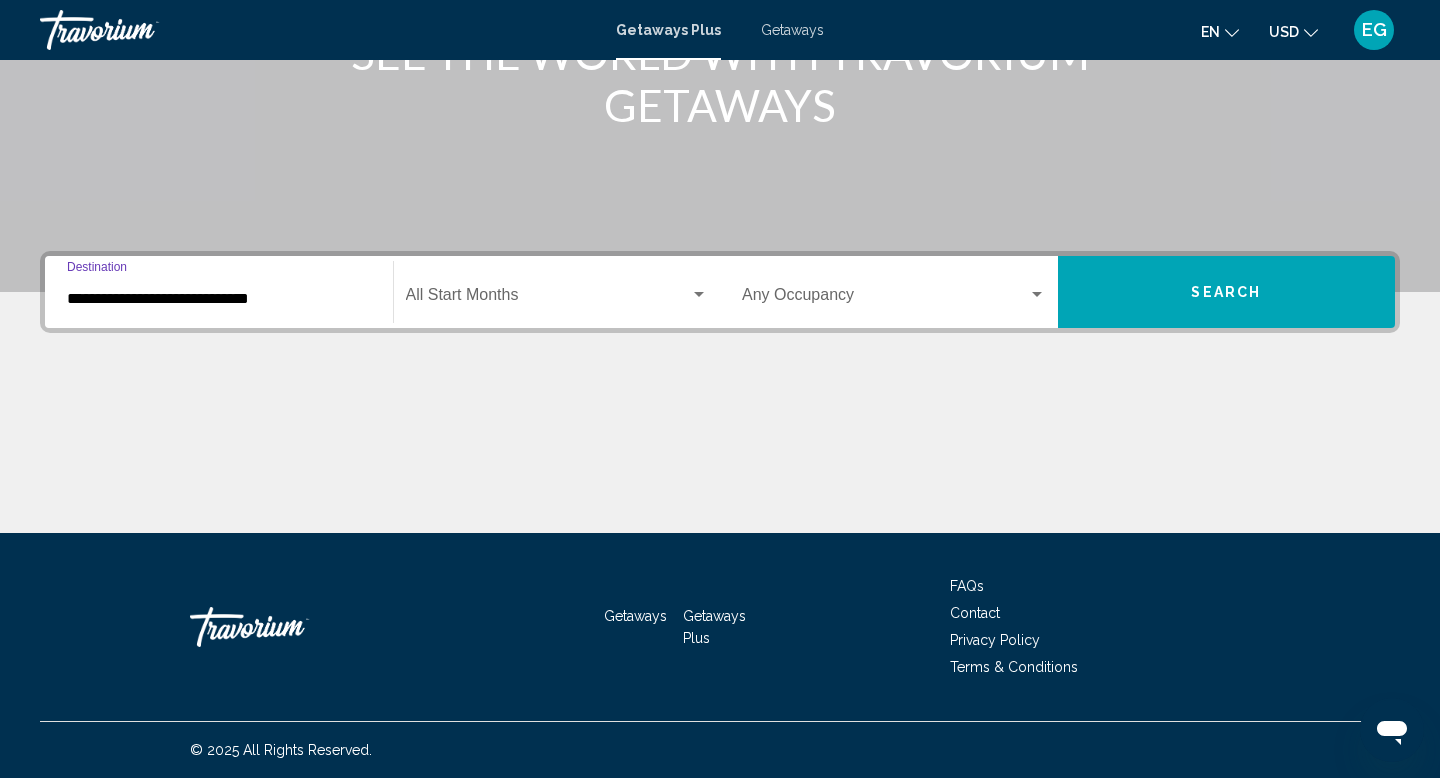 click at bounding box center [548, 299] 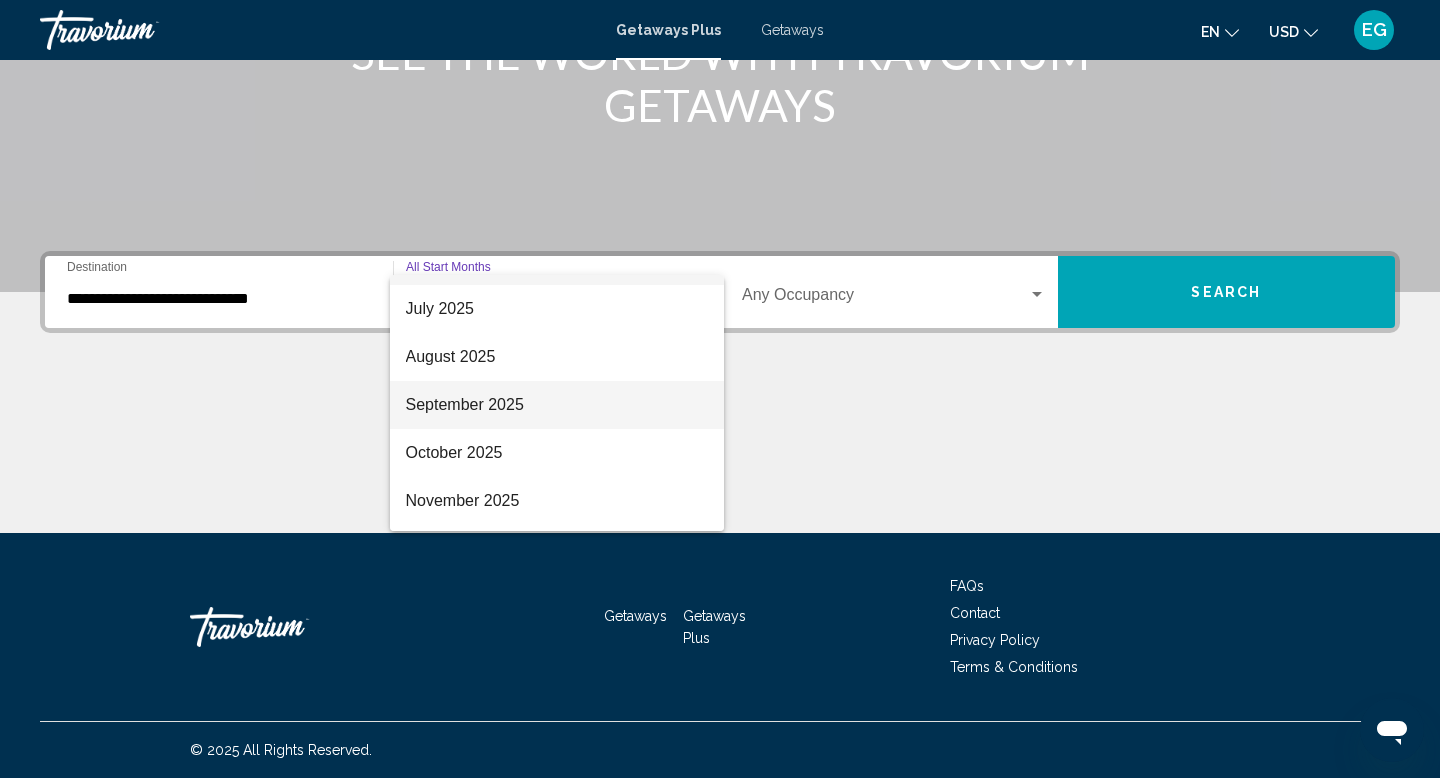 scroll, scrollTop: 0, scrollLeft: 0, axis: both 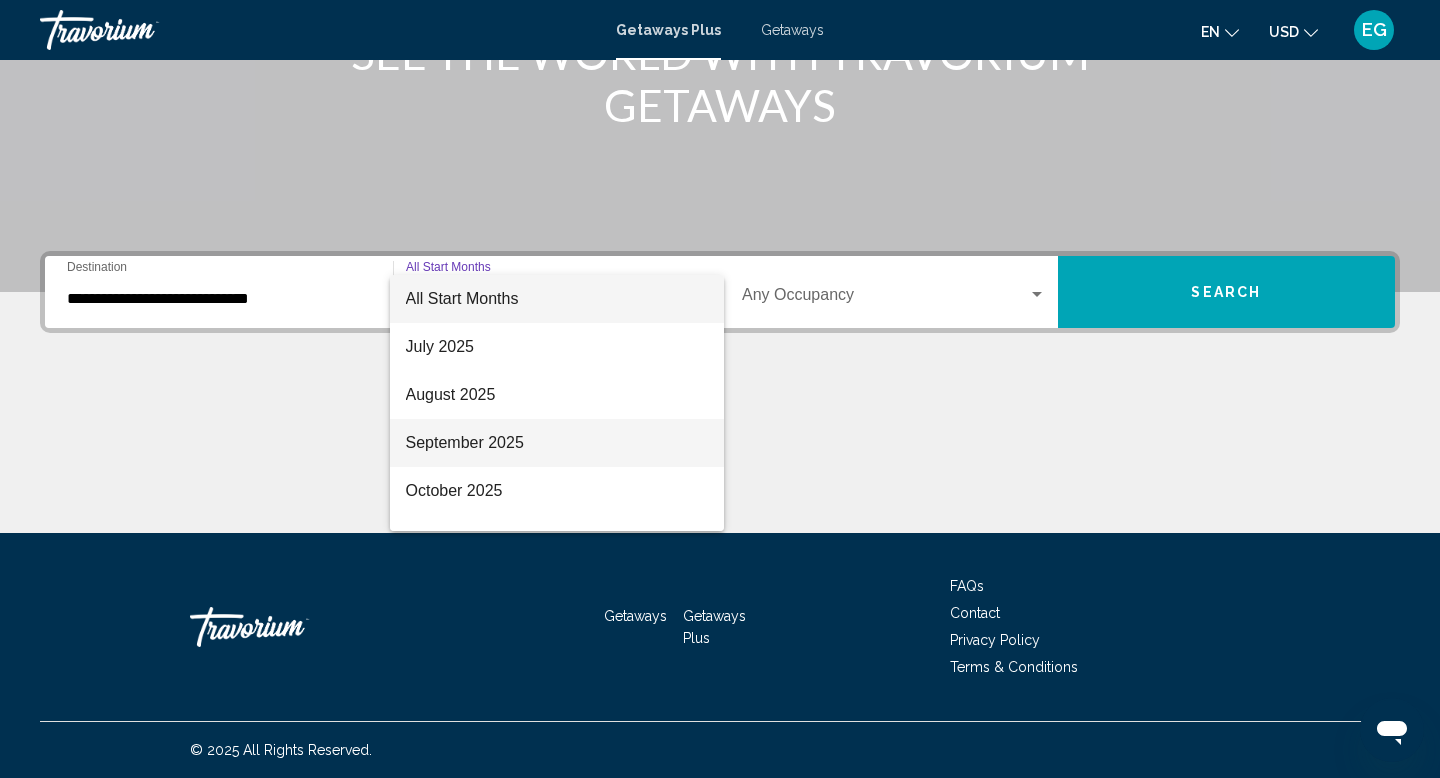 click on "September 2025" at bounding box center [557, 443] 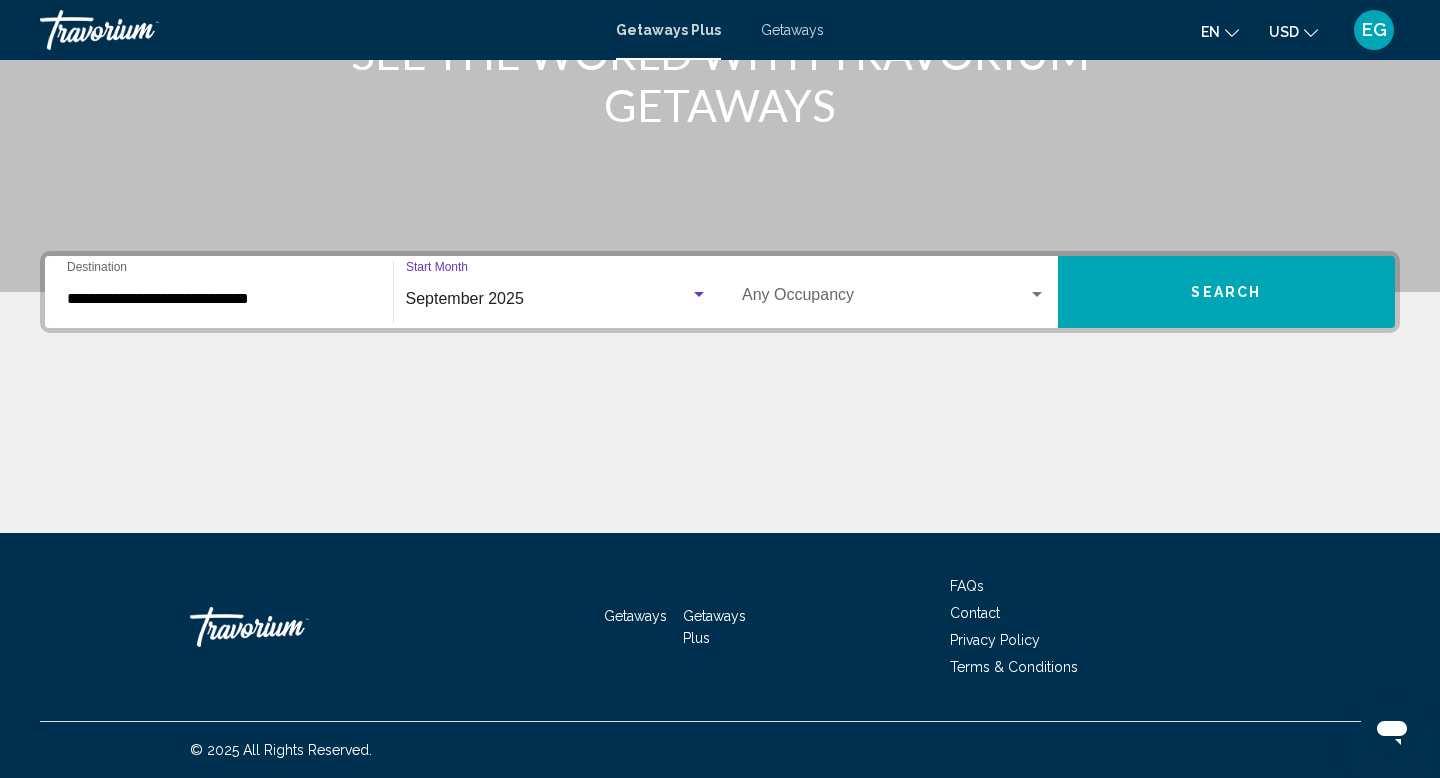 click on "Search" at bounding box center (1226, 293) 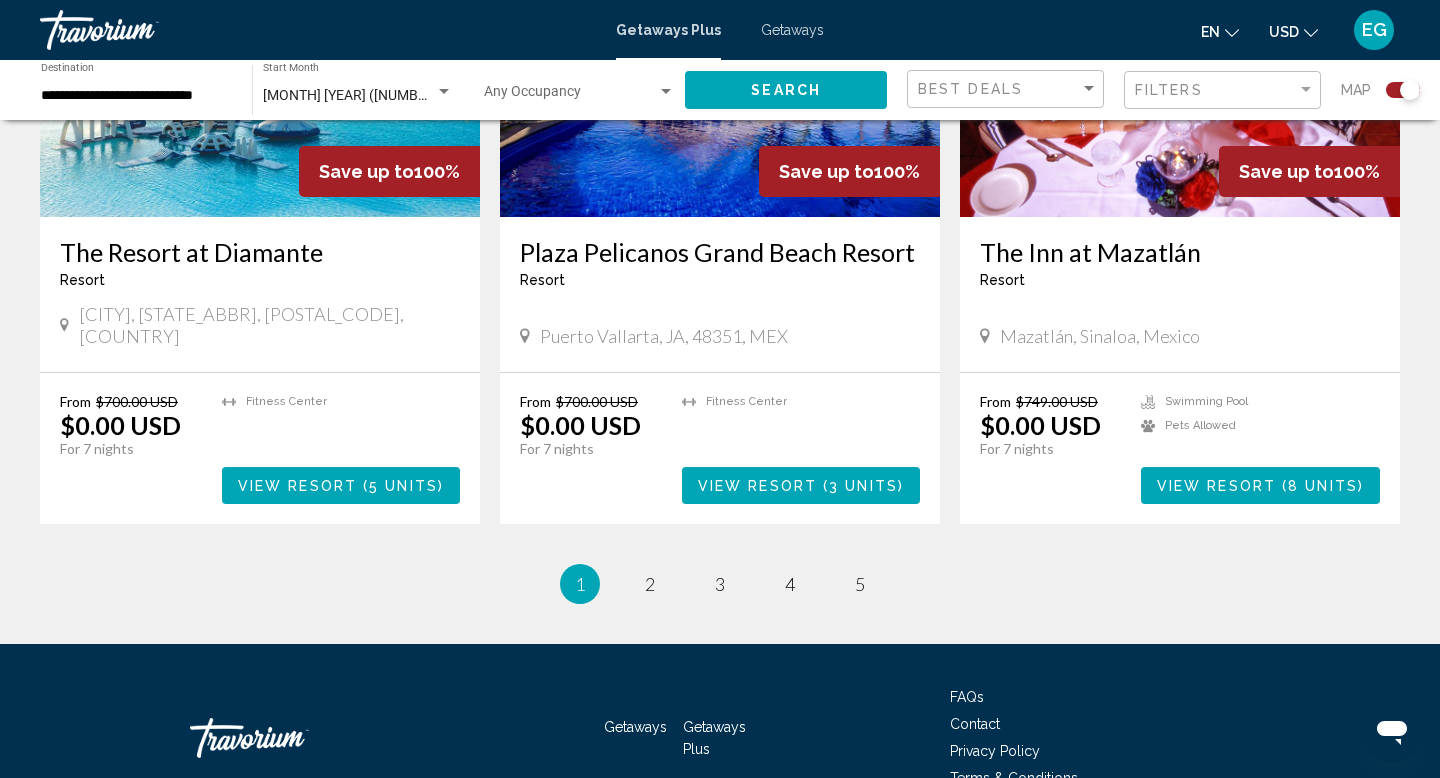 scroll, scrollTop: 2962, scrollLeft: 0, axis: vertical 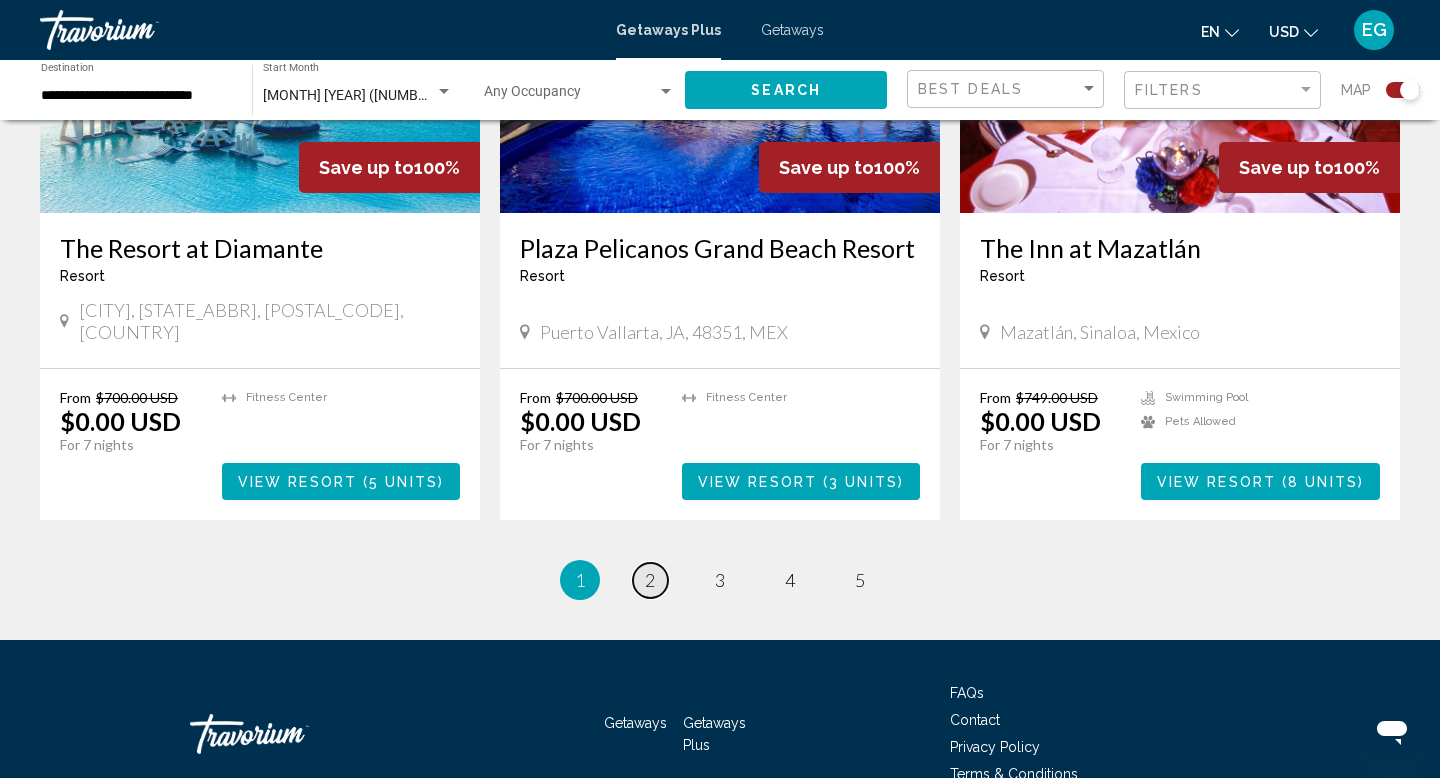click on "2" at bounding box center (650, 580) 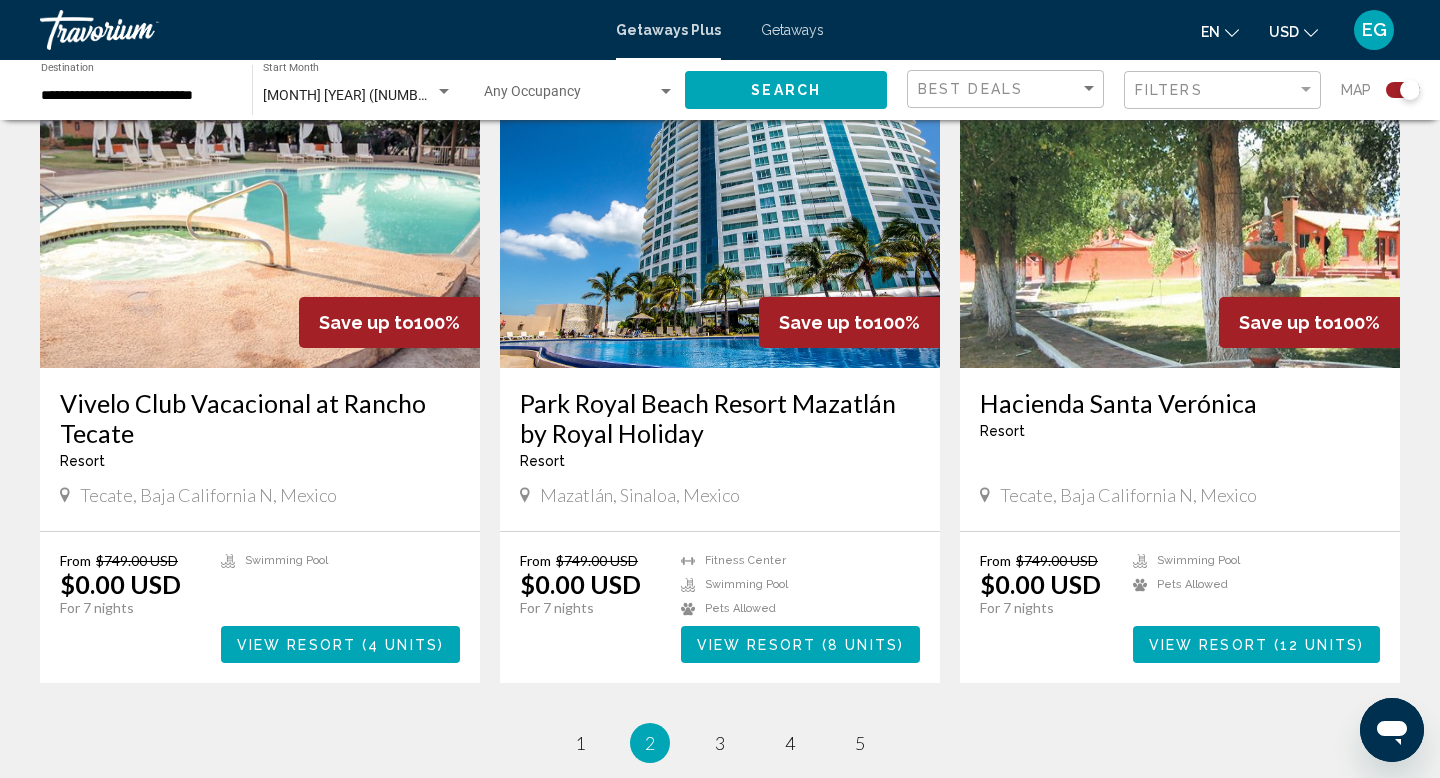 scroll, scrollTop: 2988, scrollLeft: 0, axis: vertical 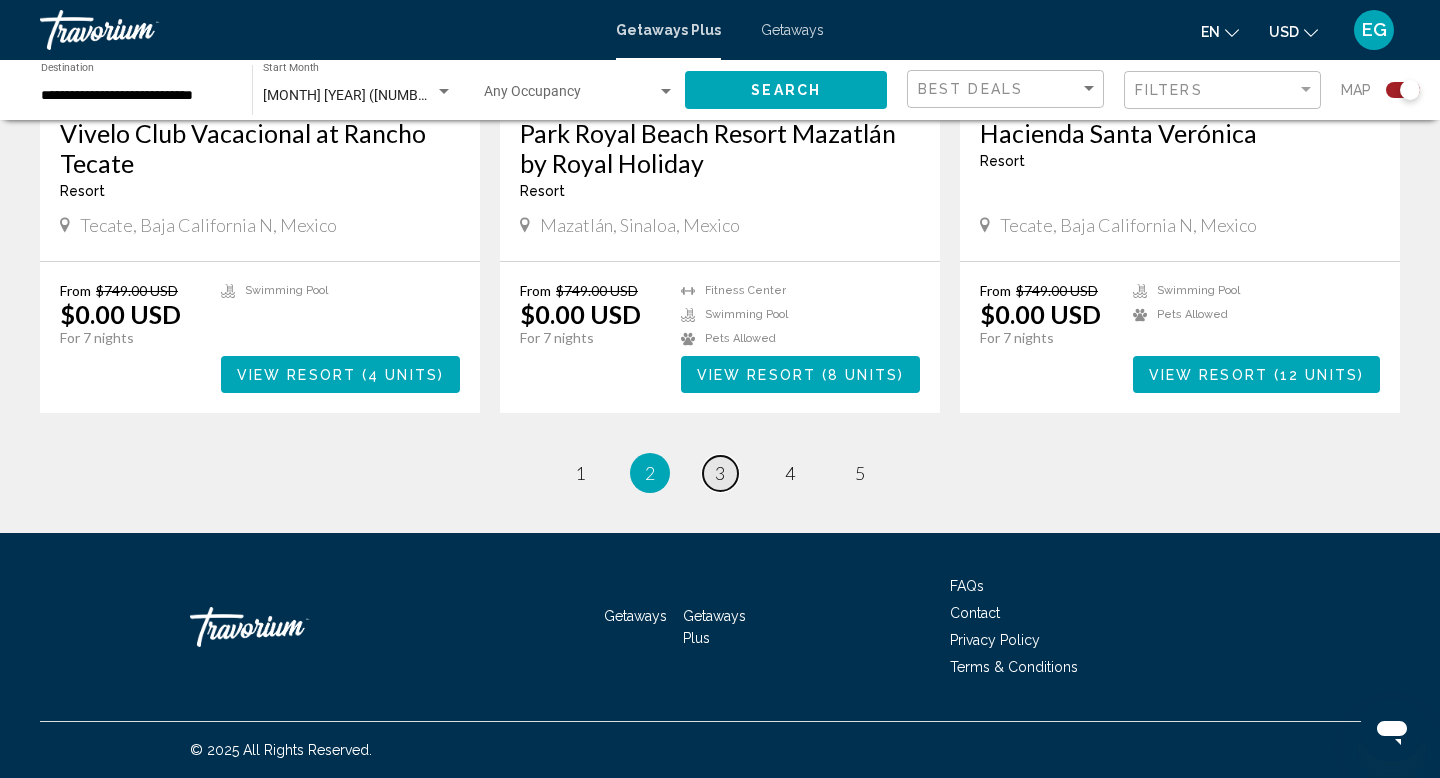 click on "3" at bounding box center (580, 473) 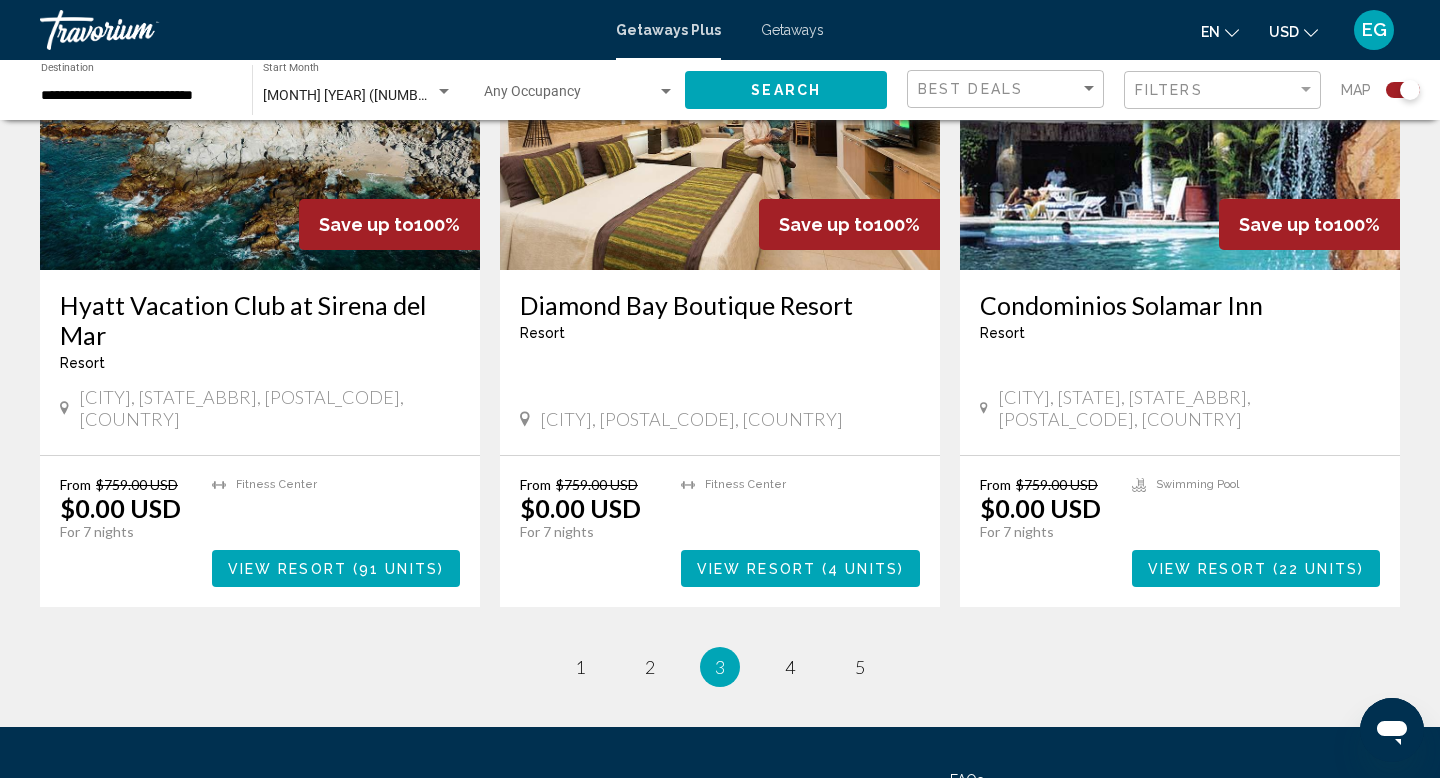 scroll, scrollTop: 2961, scrollLeft: 0, axis: vertical 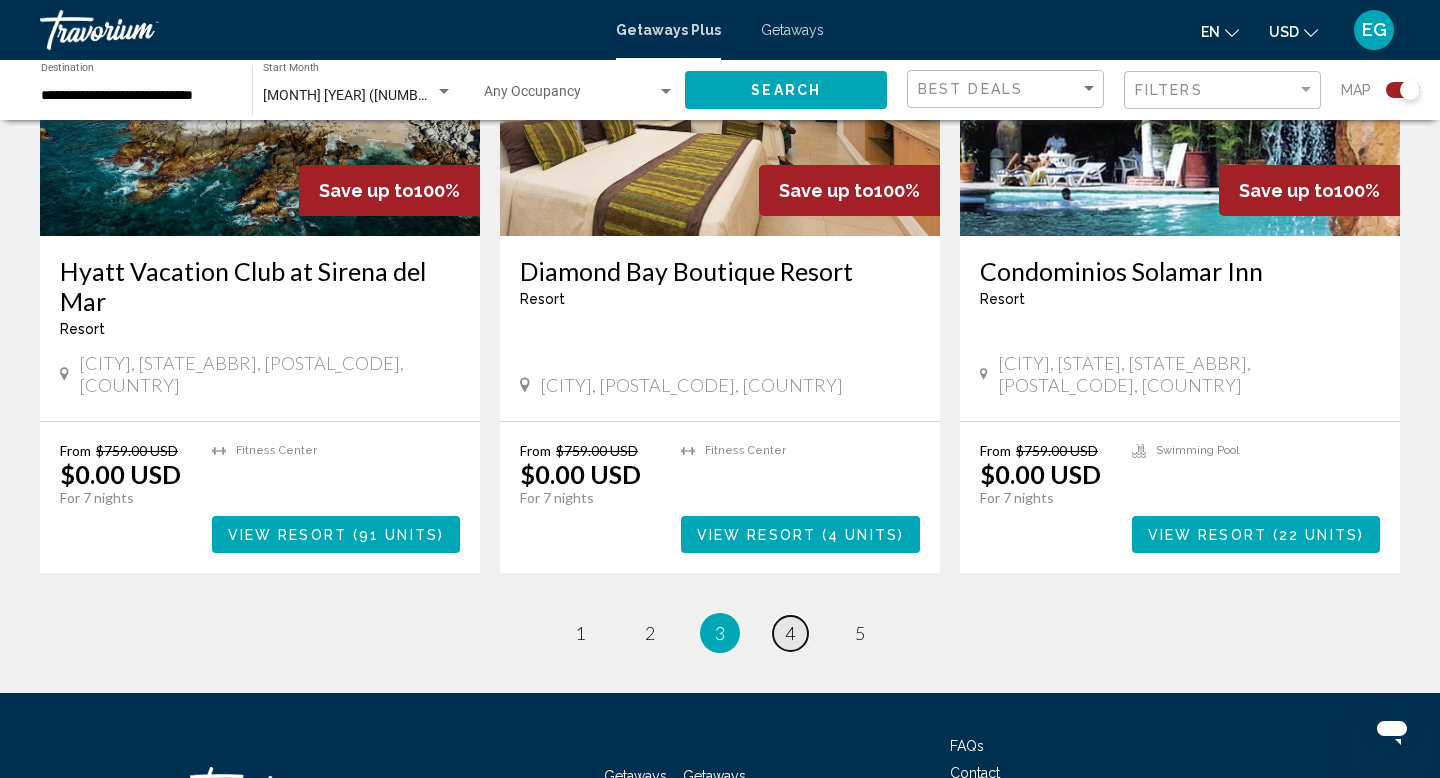 click on "4" at bounding box center (580, 633) 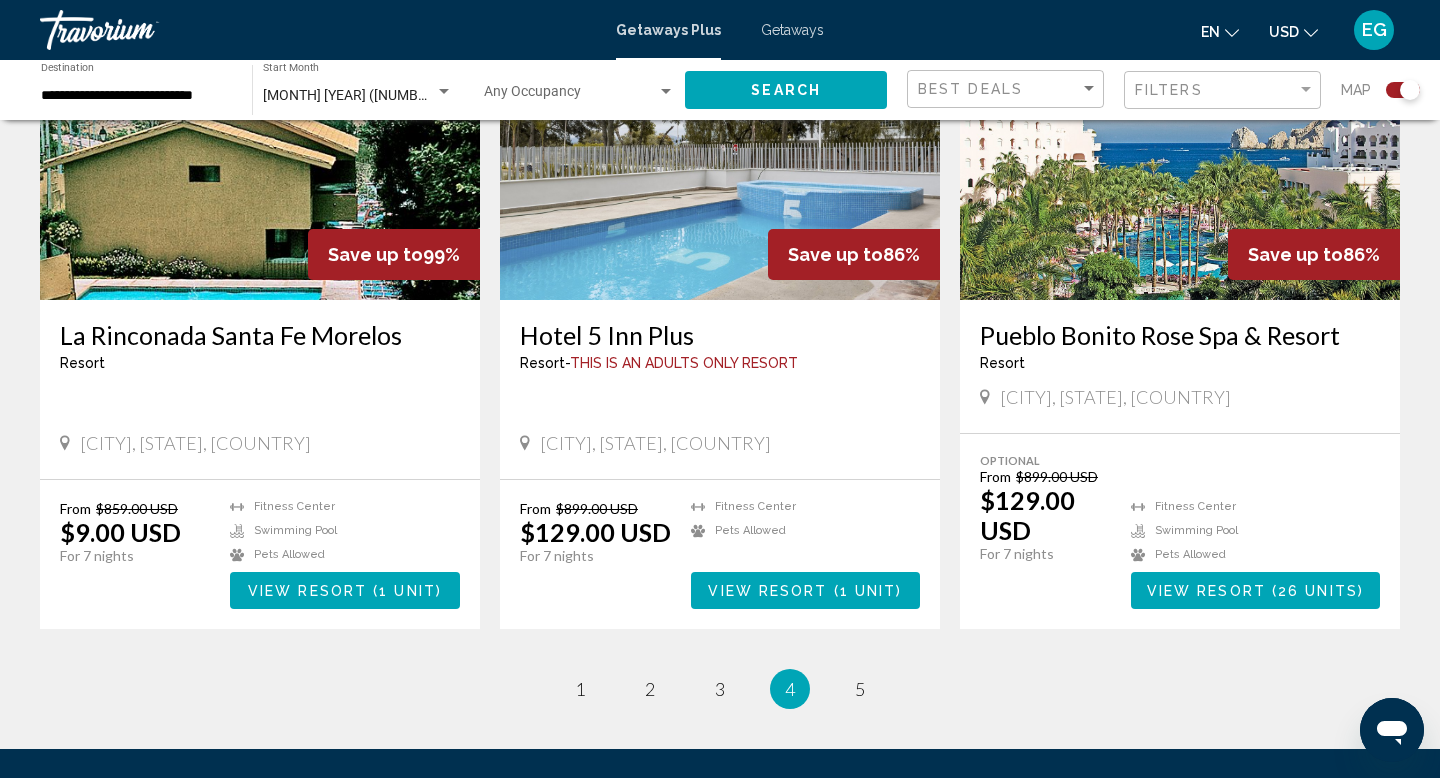 scroll, scrollTop: 2828, scrollLeft: 0, axis: vertical 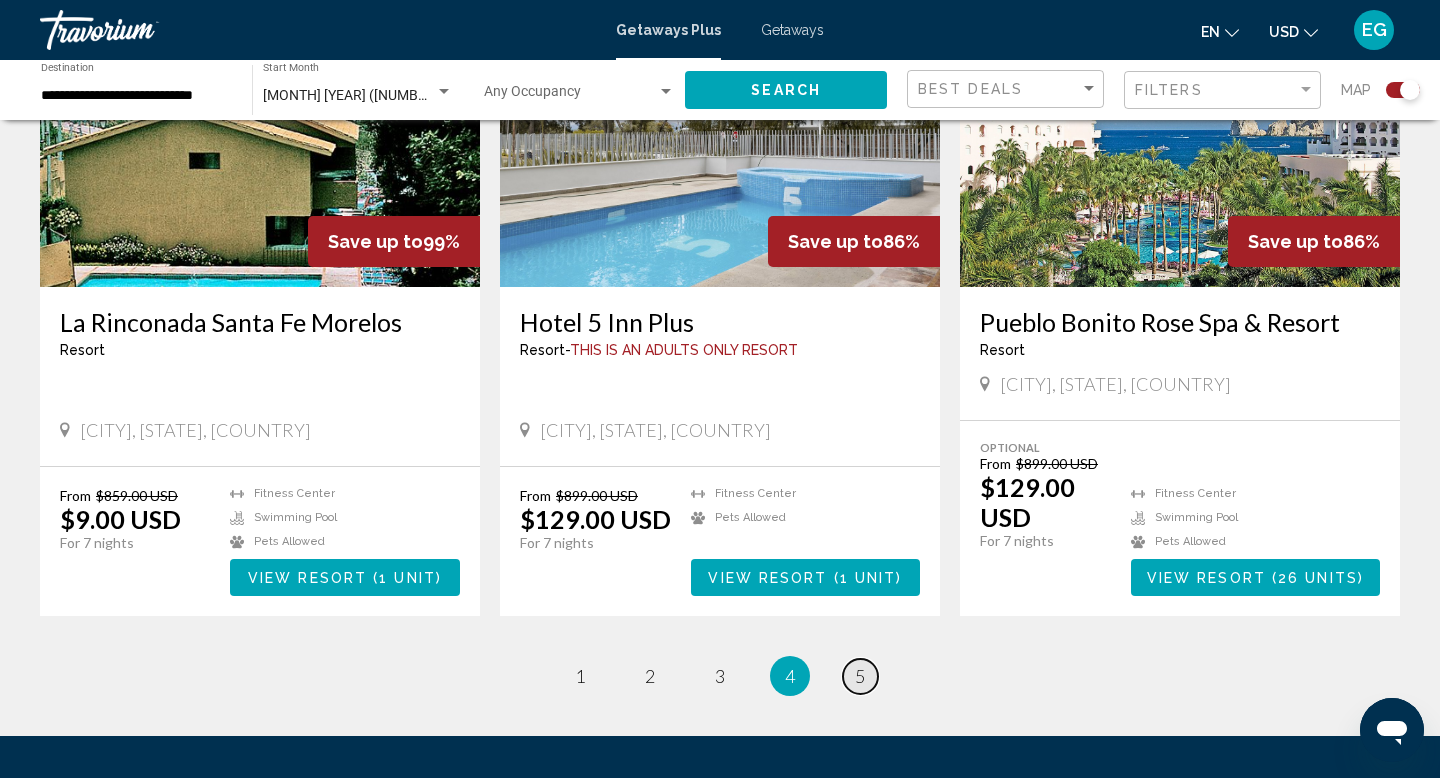 click on "5" at bounding box center (580, 676) 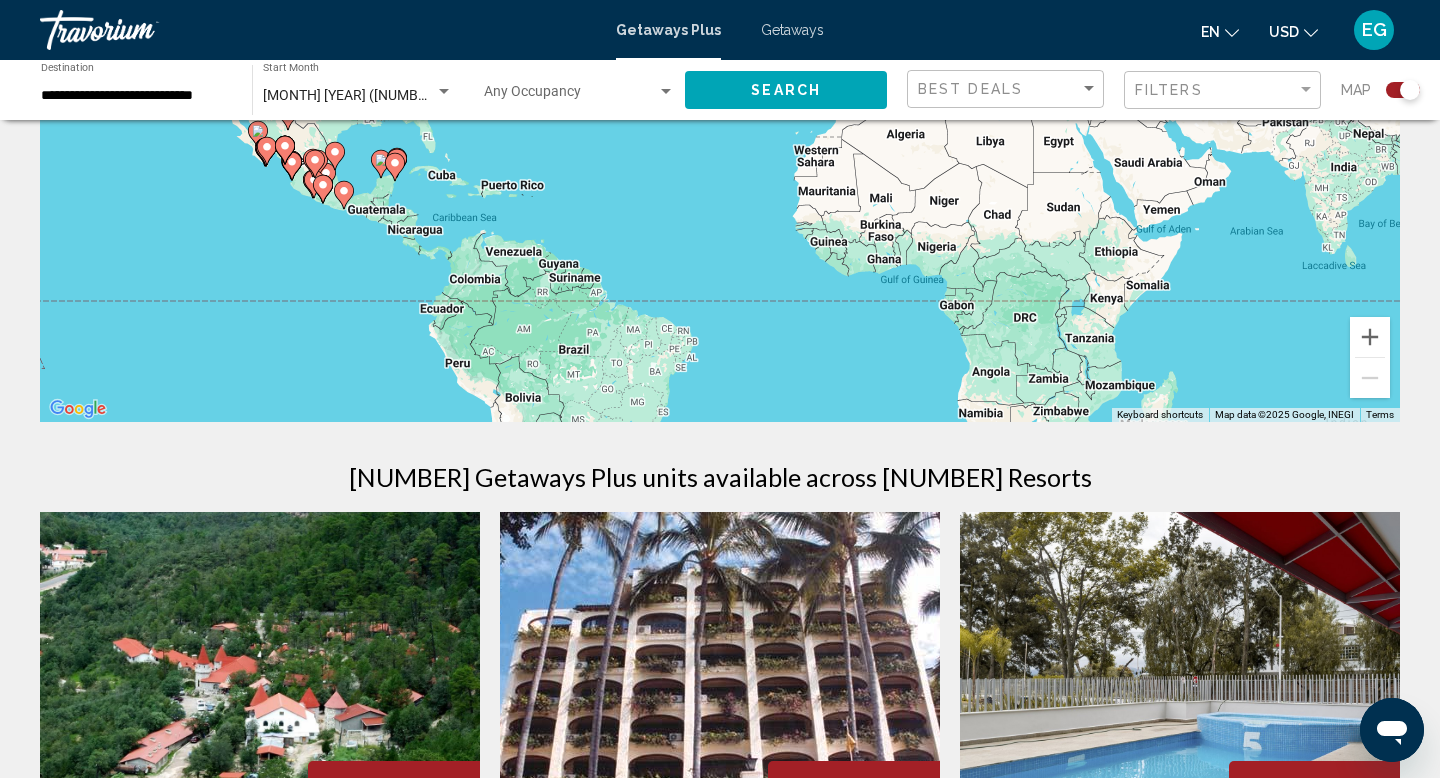 scroll, scrollTop: 0, scrollLeft: 0, axis: both 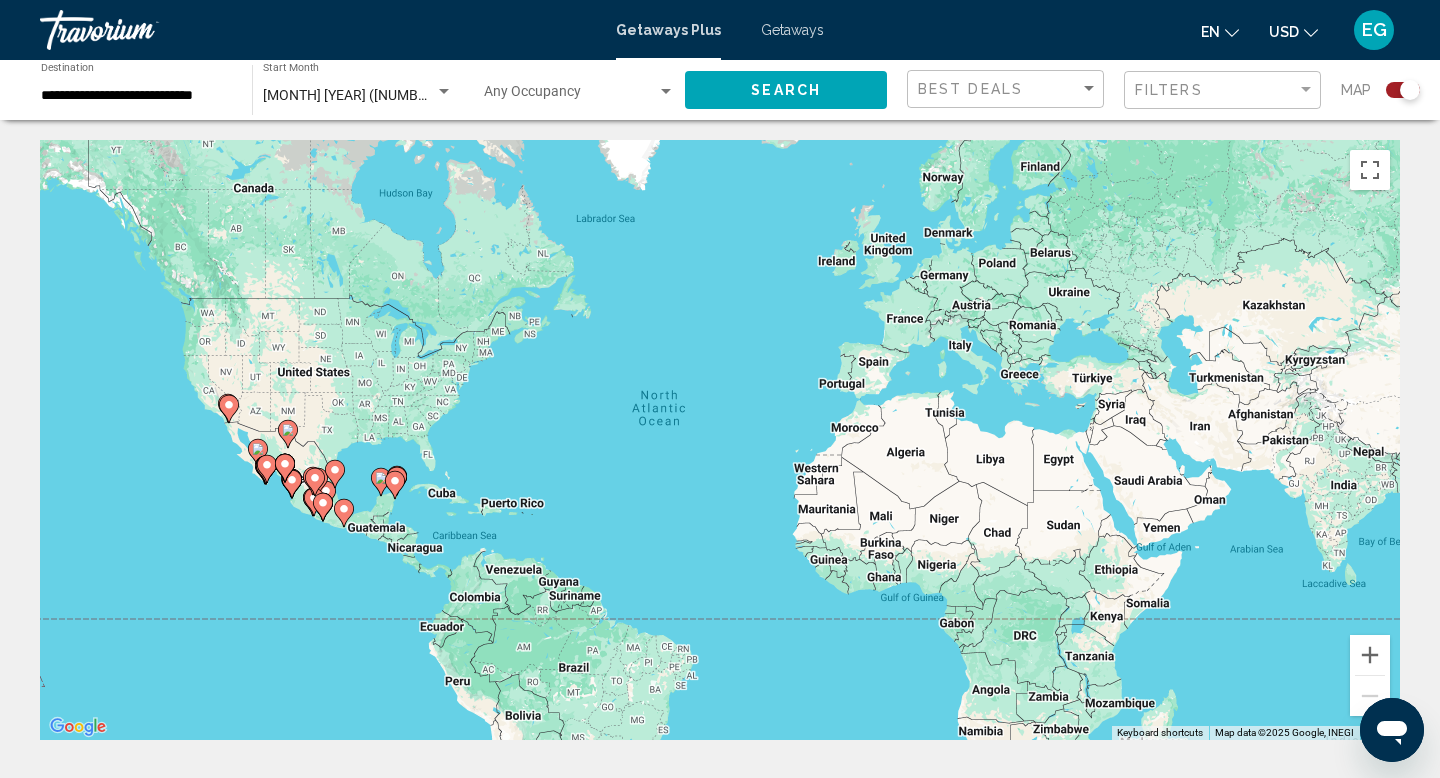 click on "Getaways" at bounding box center (792, 30) 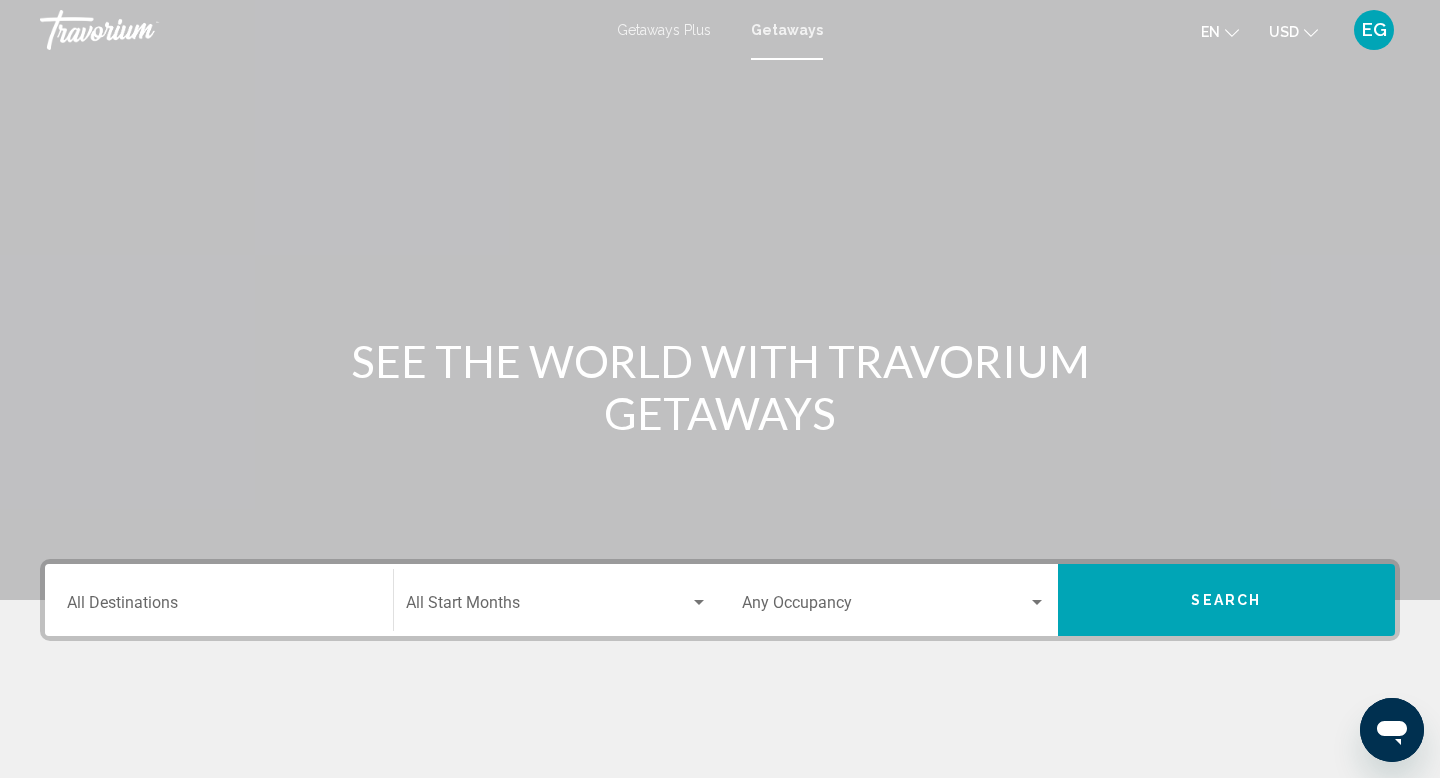 click on "Destination All Destinations" at bounding box center (219, 607) 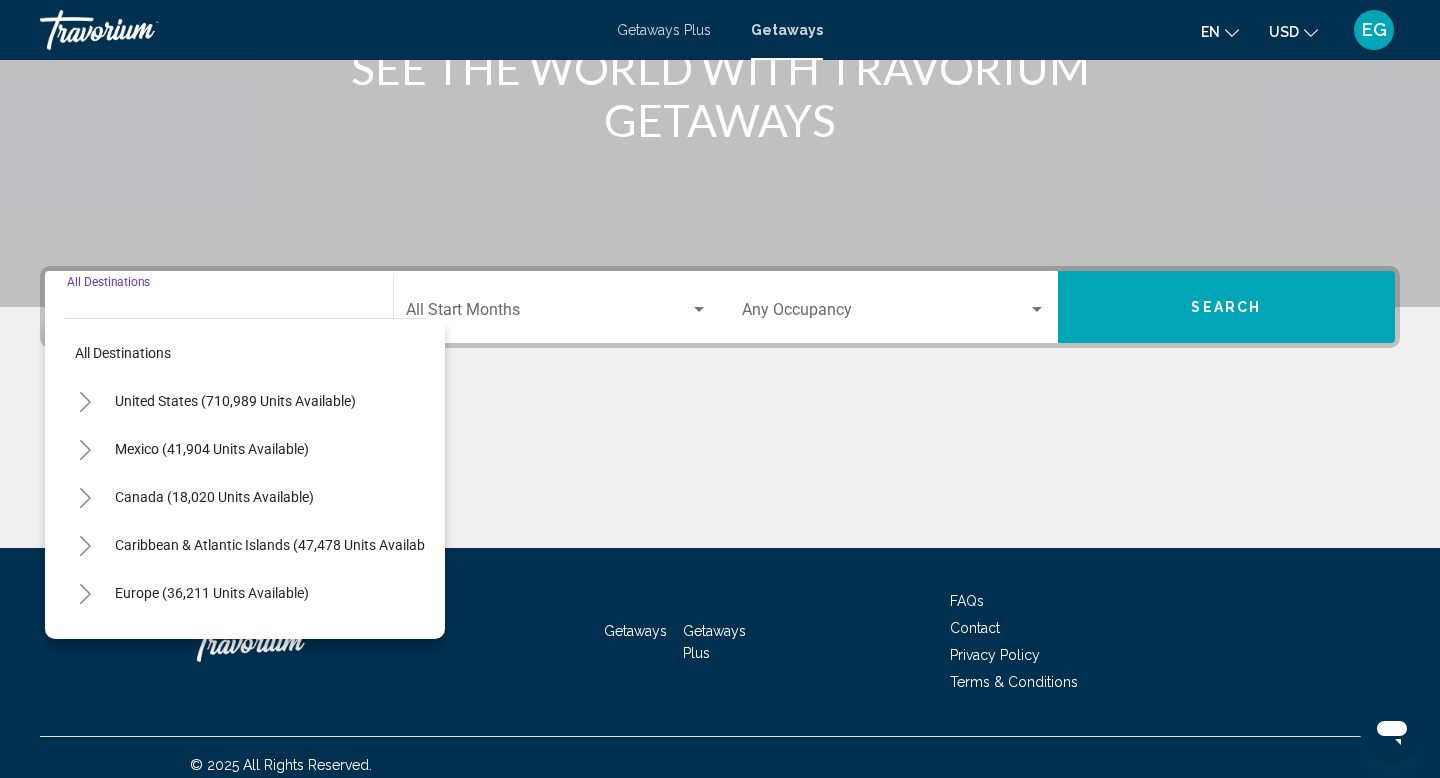 scroll, scrollTop: 308, scrollLeft: 0, axis: vertical 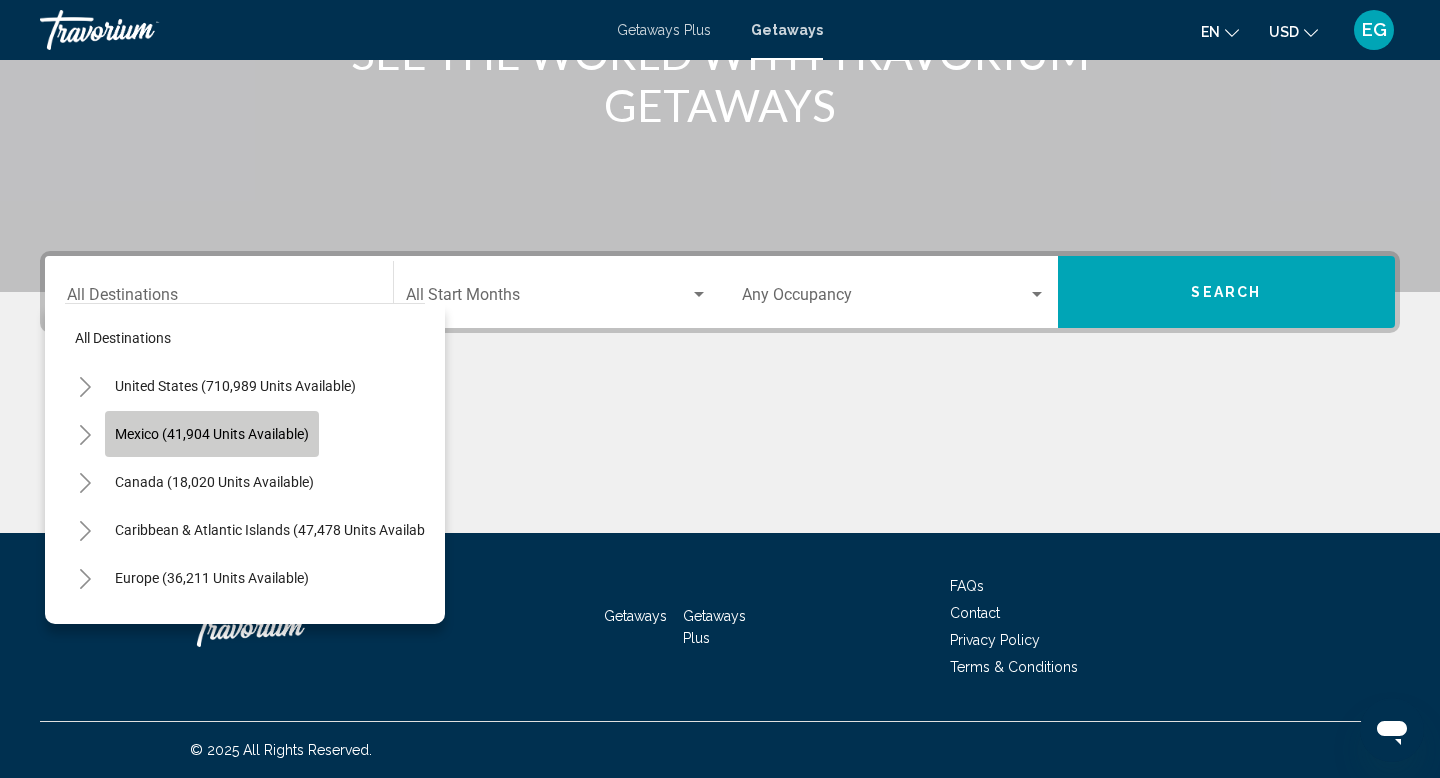 click on "Mexico (41,904 units available)" at bounding box center [212, 434] 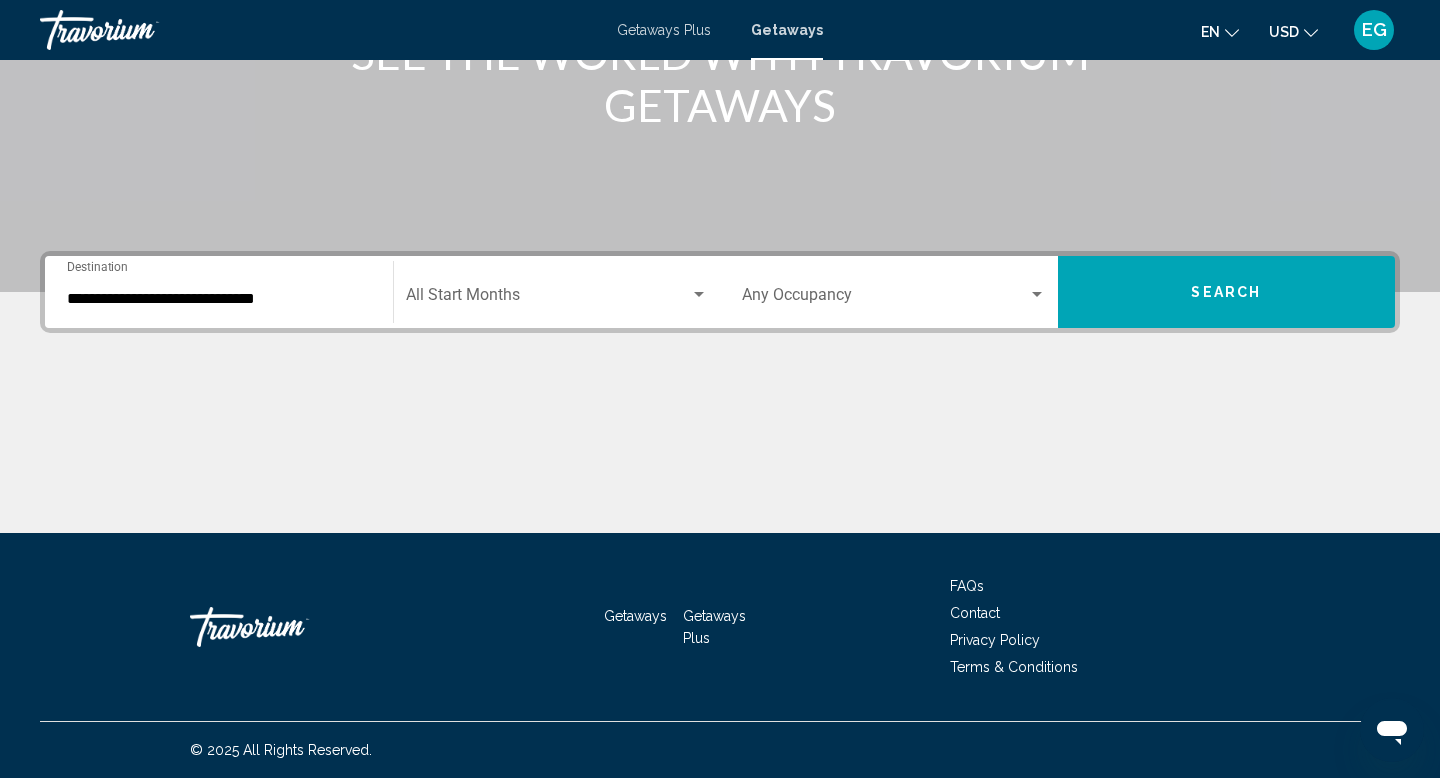 click on "Start Month All Start Months" at bounding box center (557, 292) 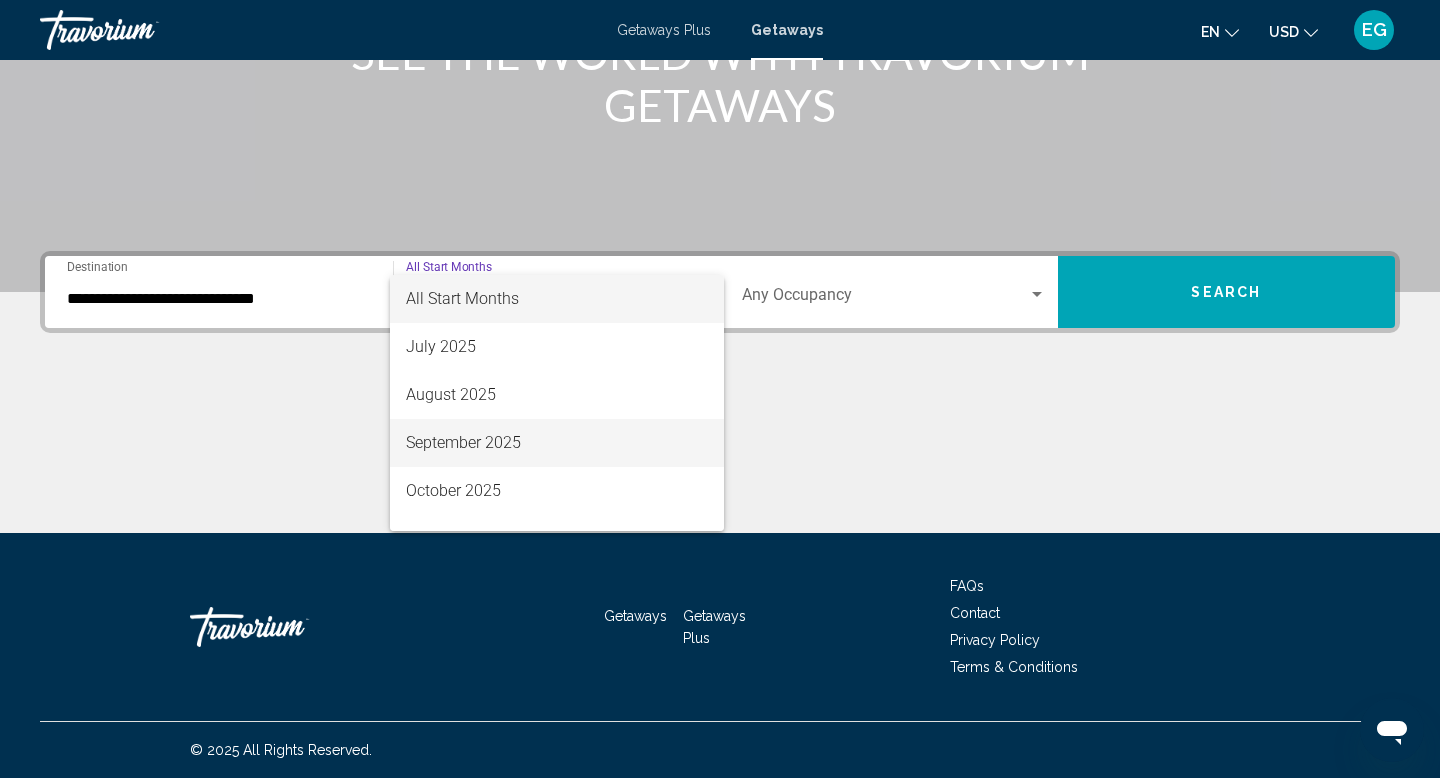 click on "September 2025" at bounding box center [557, 443] 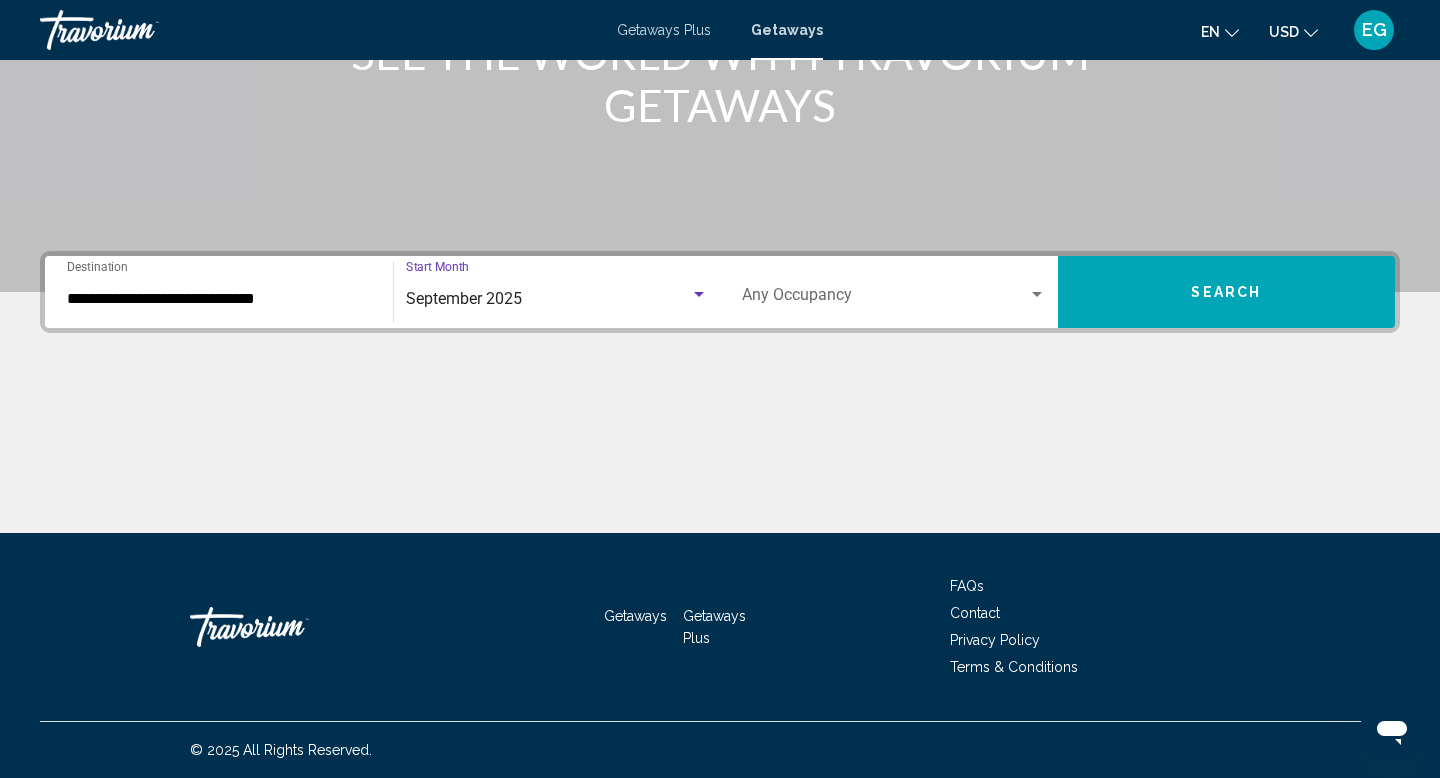 click on "Search" at bounding box center [1226, 293] 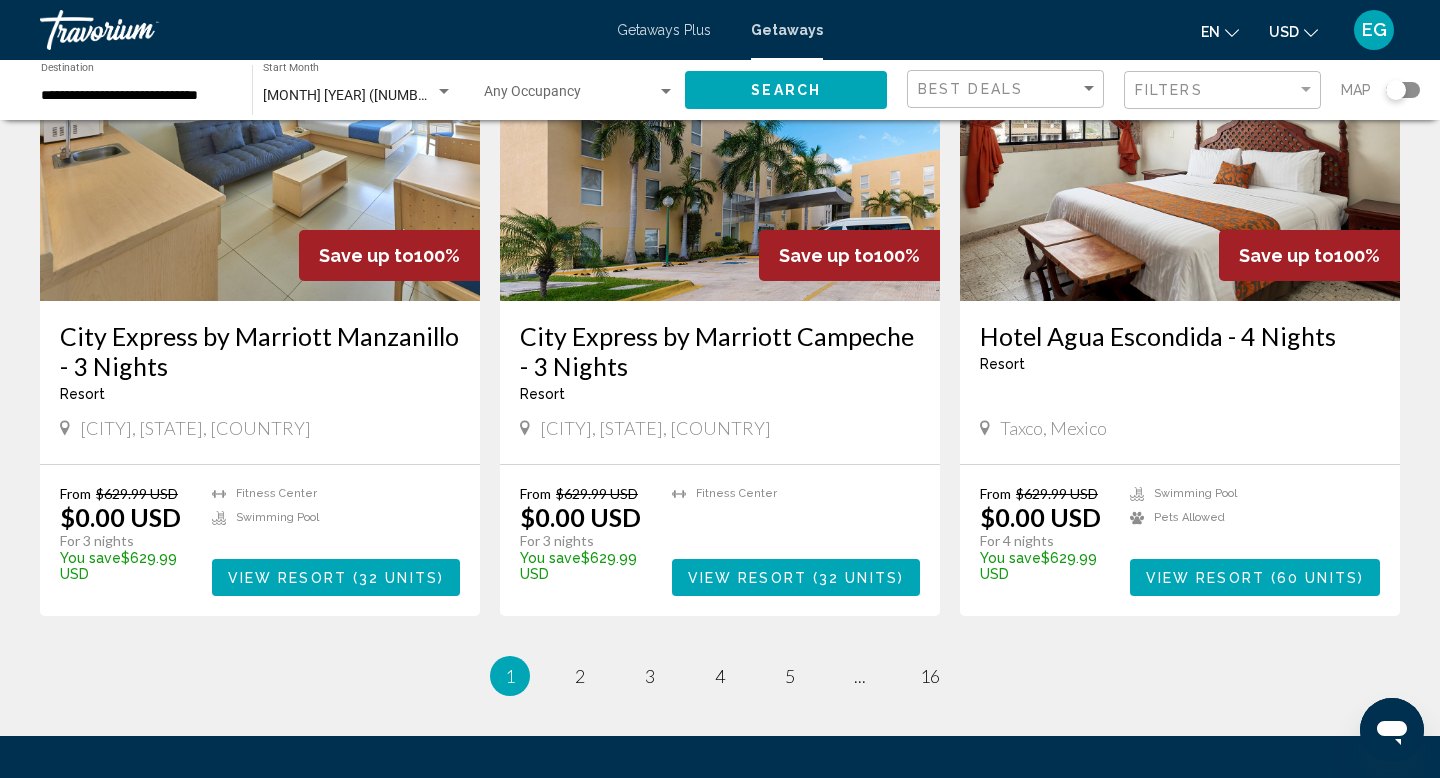 scroll, scrollTop: 2457, scrollLeft: 0, axis: vertical 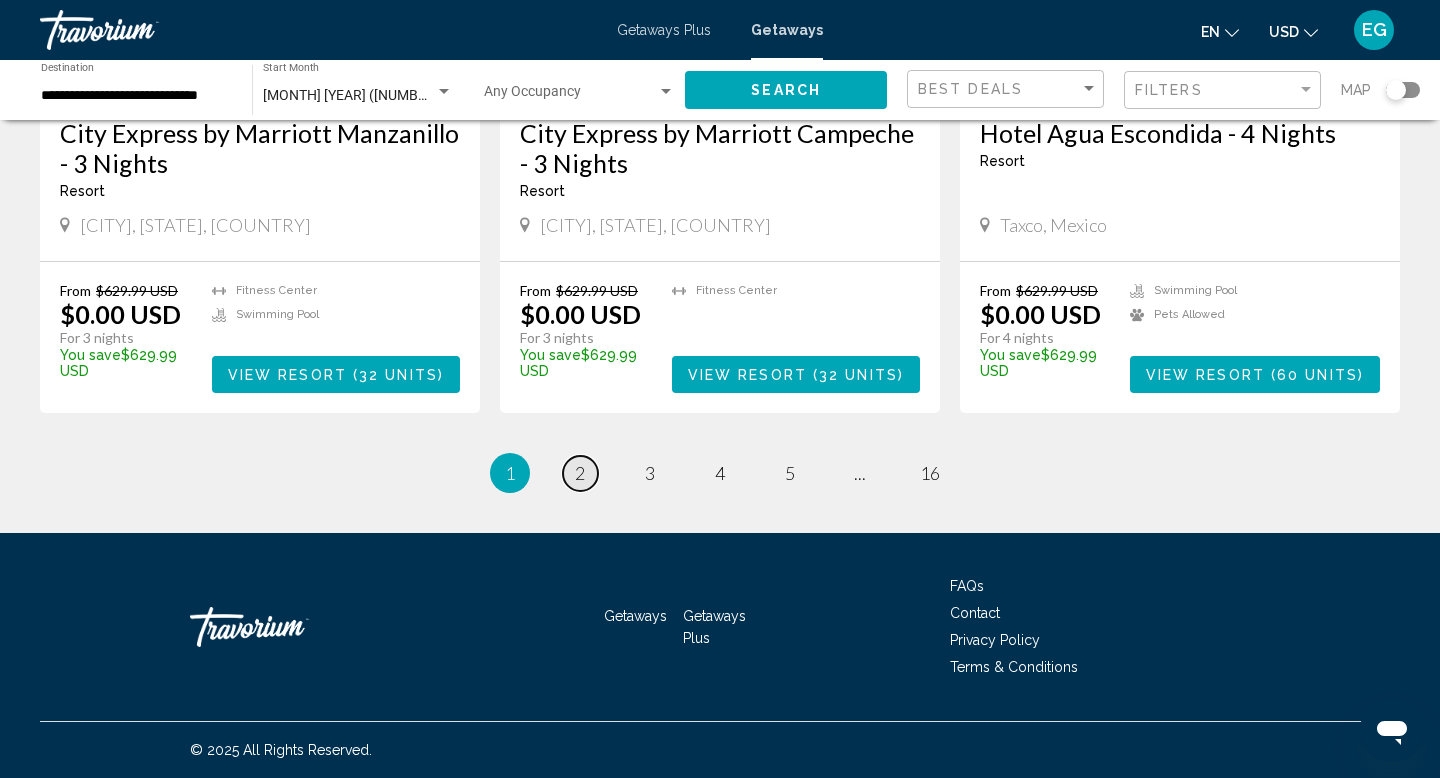 click on "2" at bounding box center (580, 473) 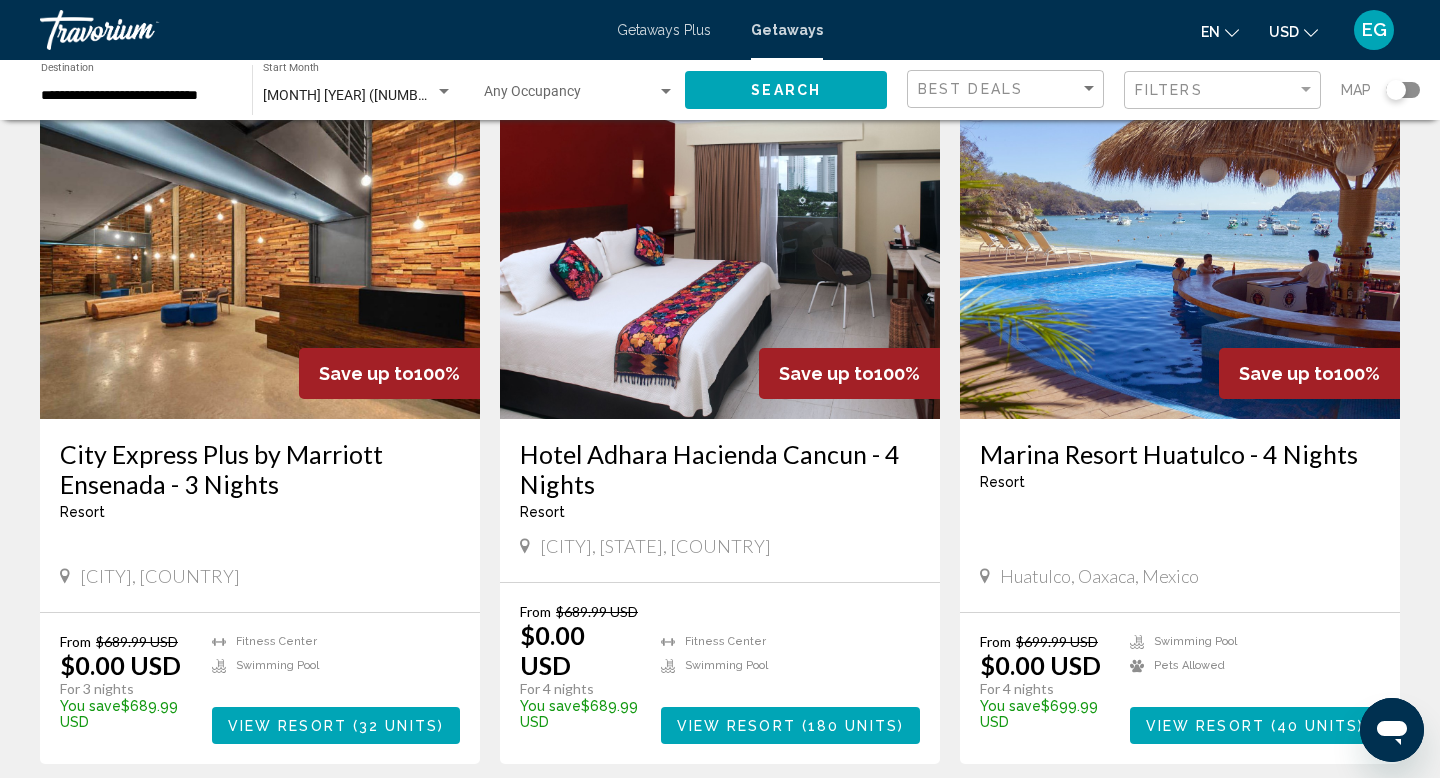 scroll, scrollTop: 2229, scrollLeft: 0, axis: vertical 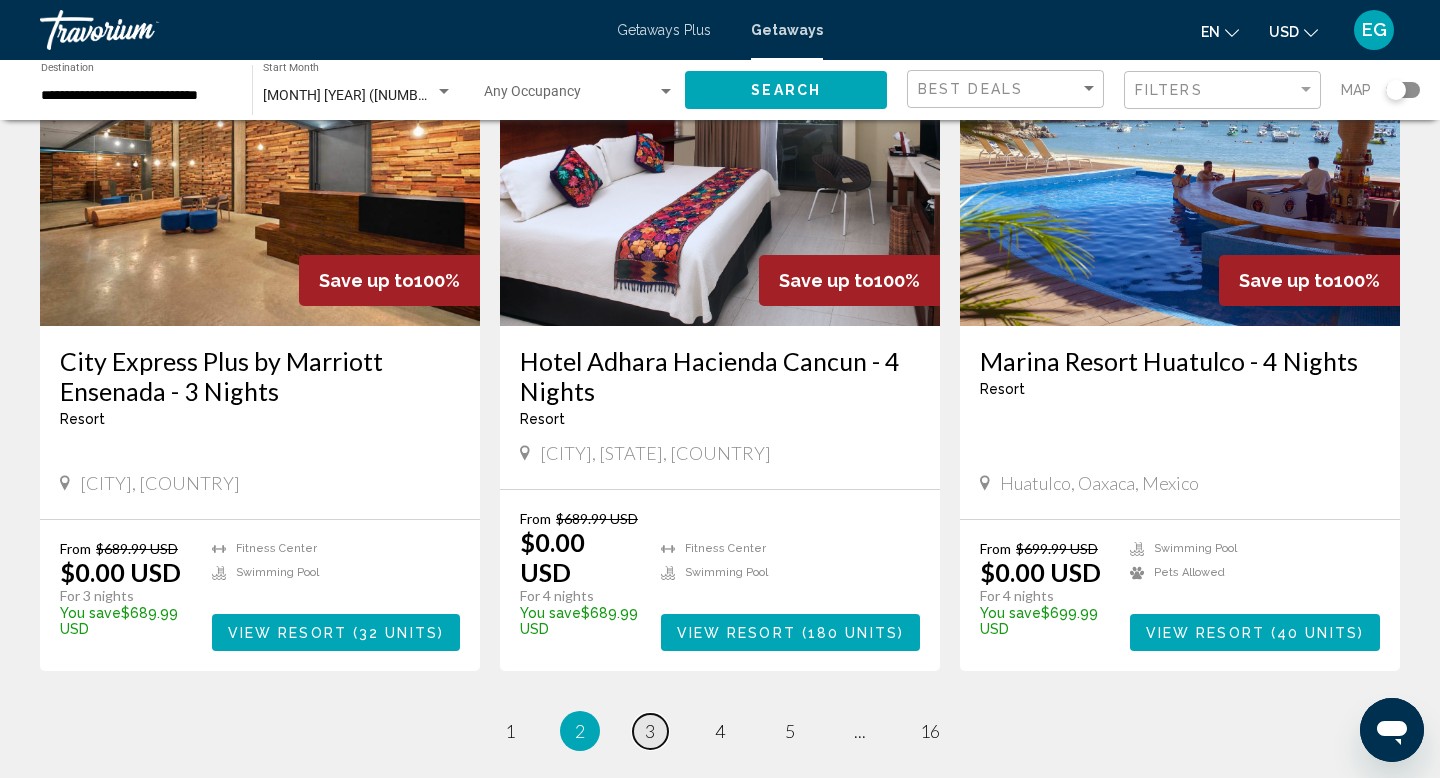 click on "3" at bounding box center (510, 731) 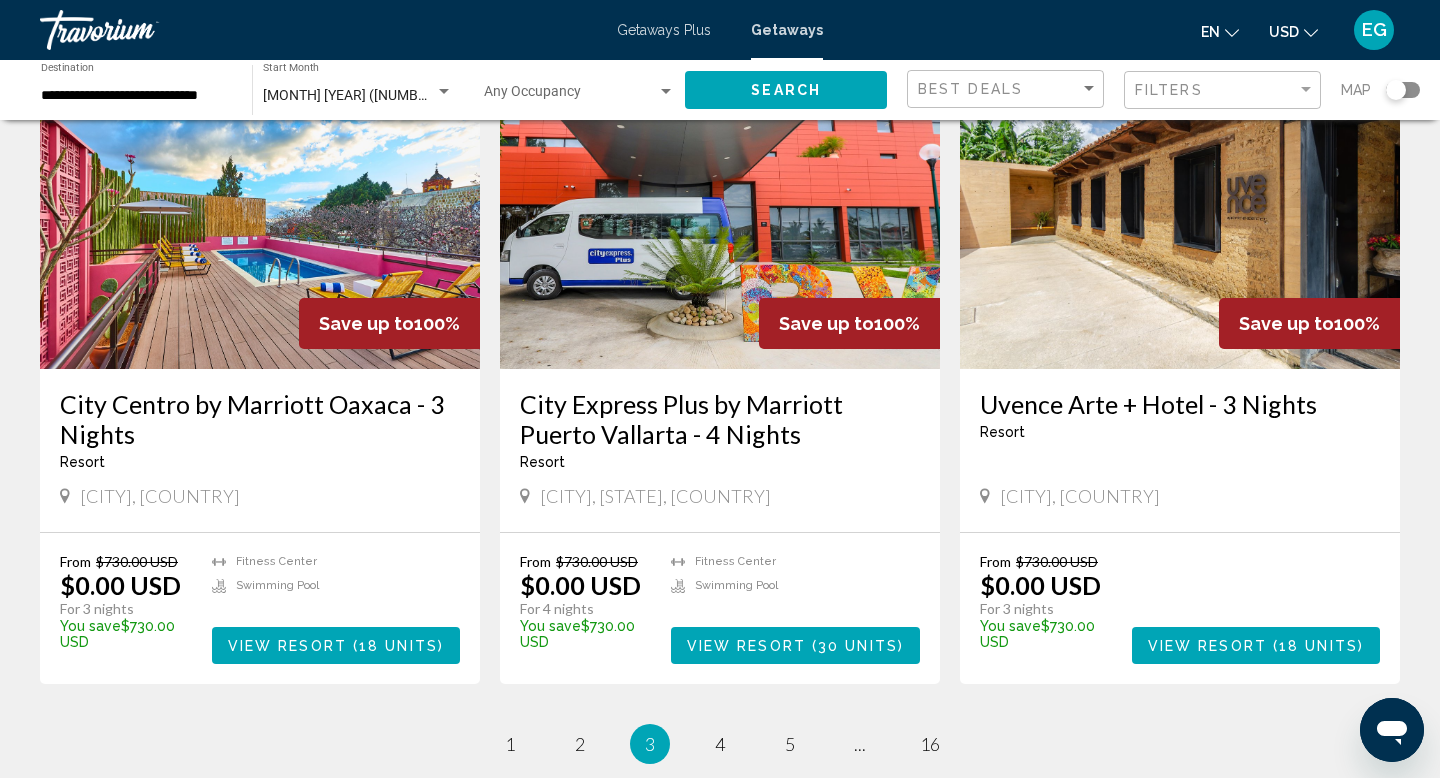 scroll, scrollTop: 2198, scrollLeft: 0, axis: vertical 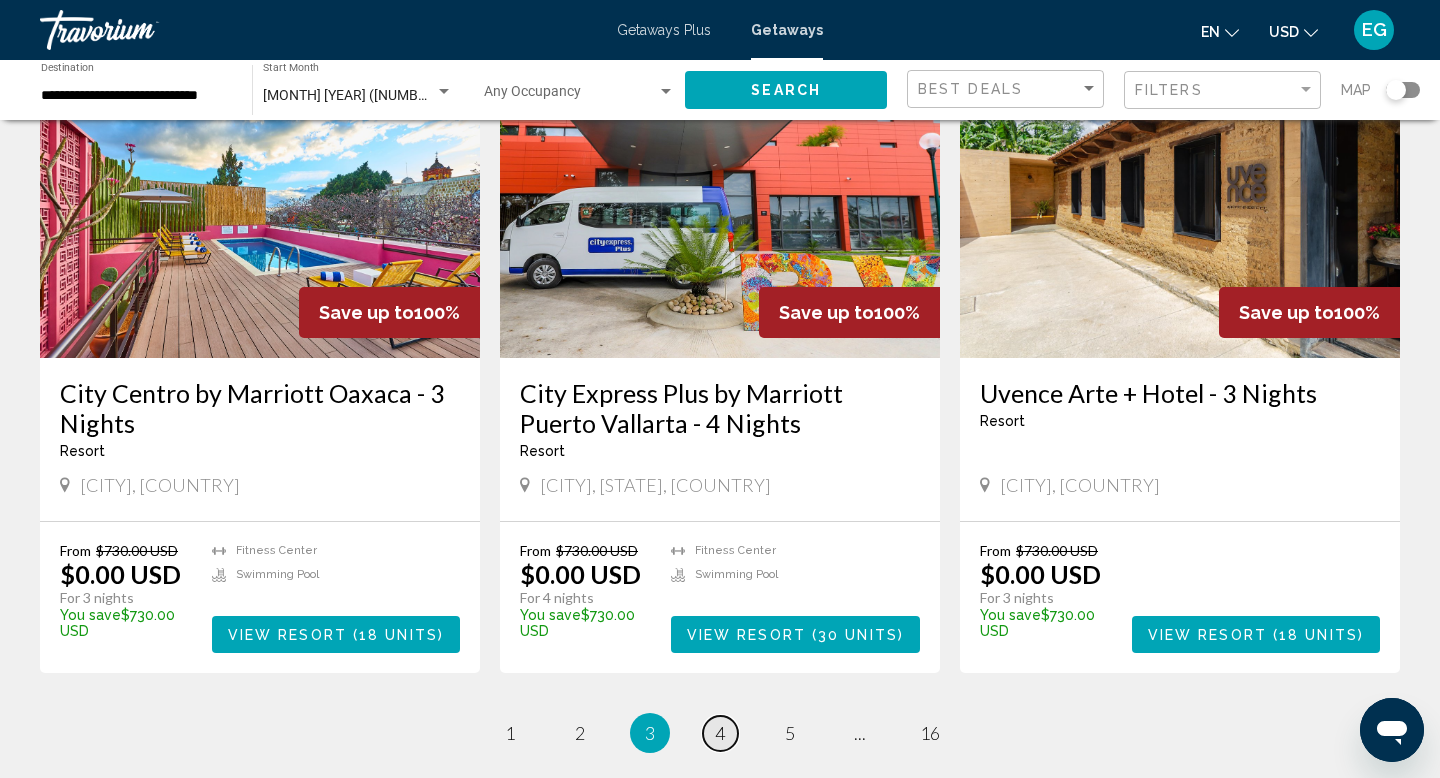 click on "4" at bounding box center [510, 733] 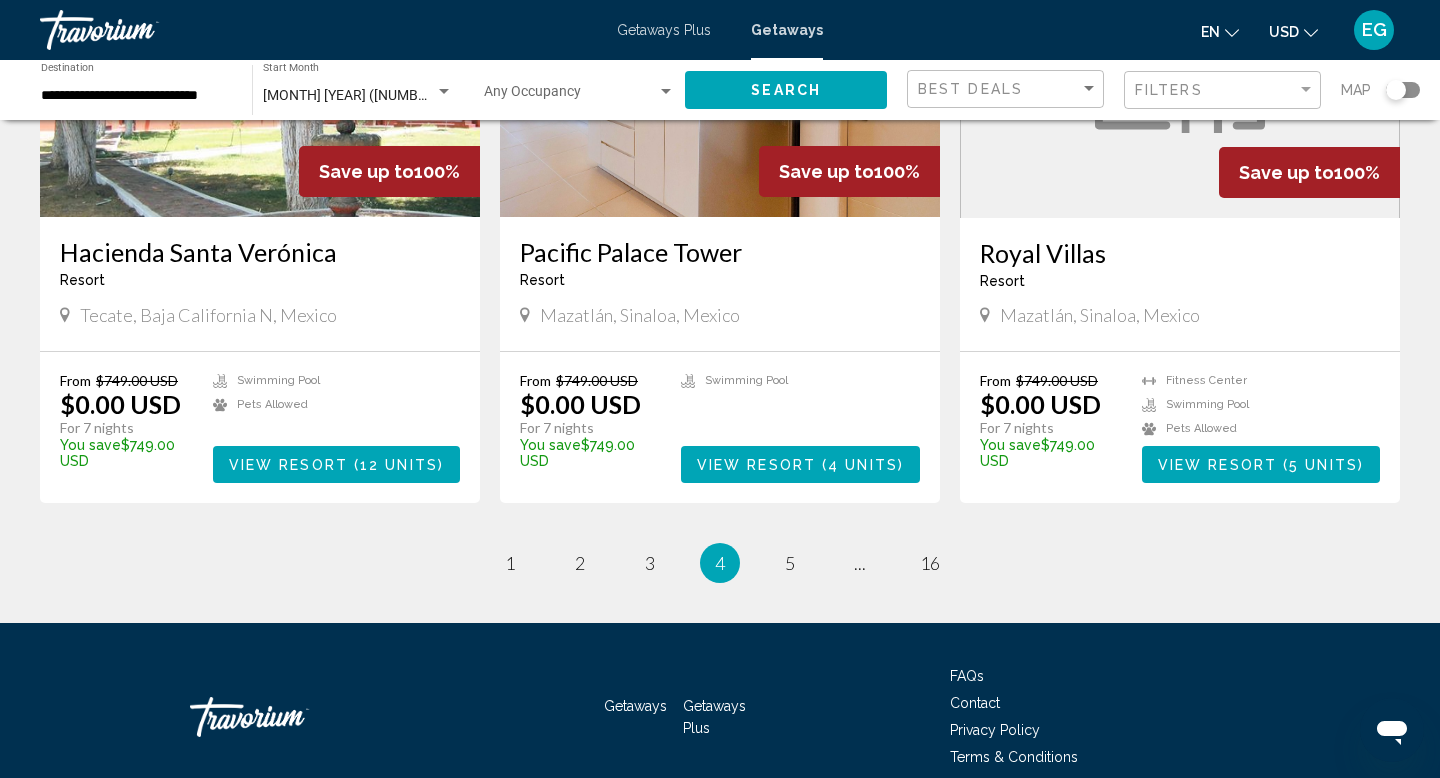 scroll, scrollTop: 2399, scrollLeft: 0, axis: vertical 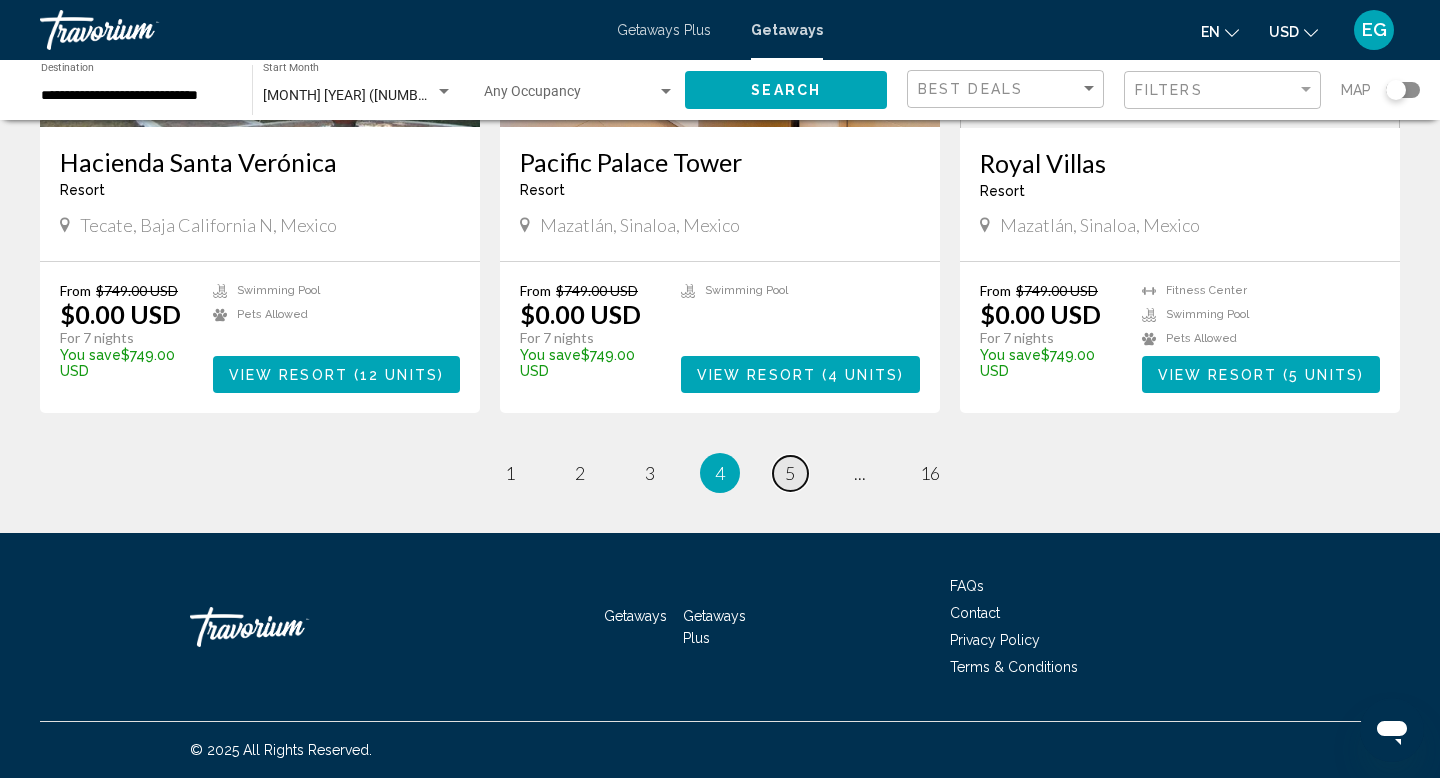 click on "5" at bounding box center (510, 473) 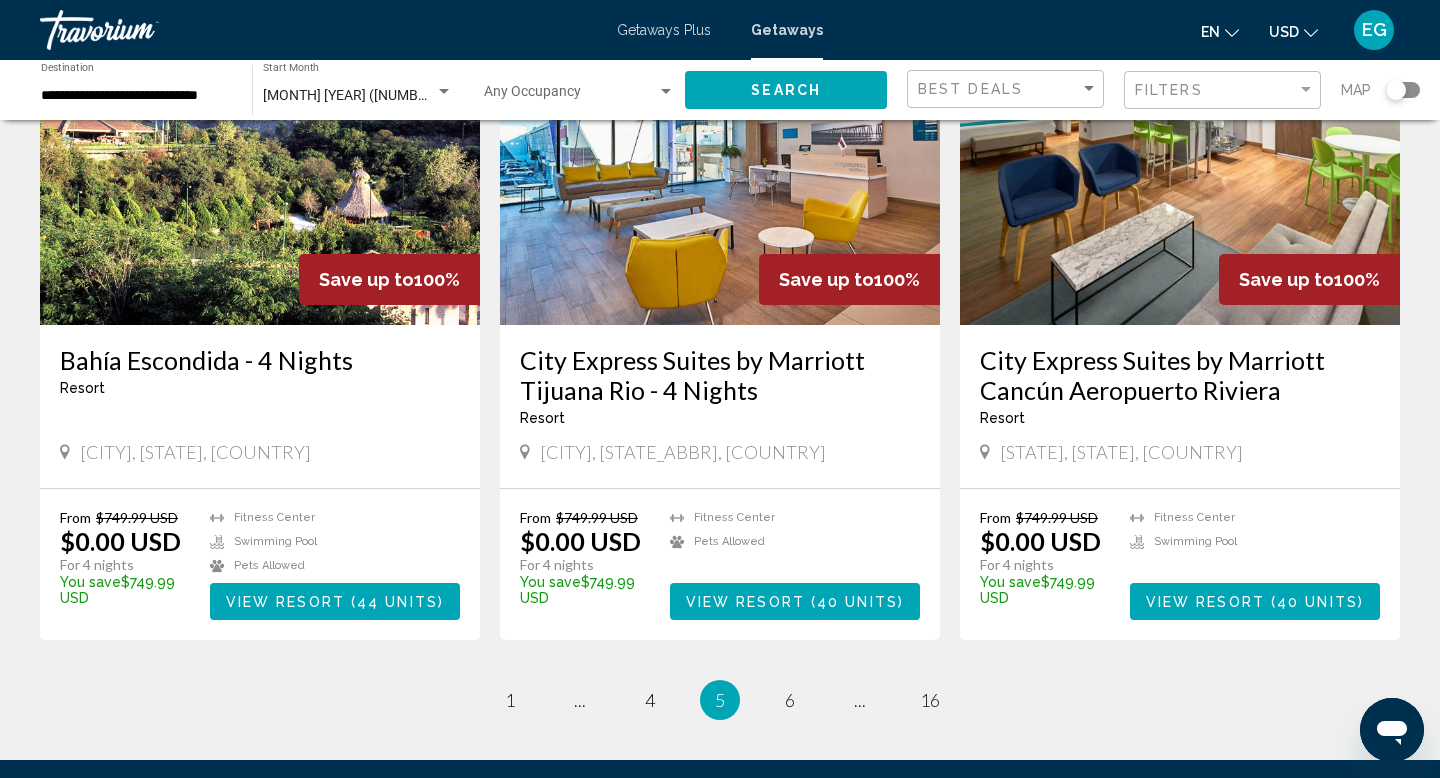 scroll, scrollTop: 2291, scrollLeft: 0, axis: vertical 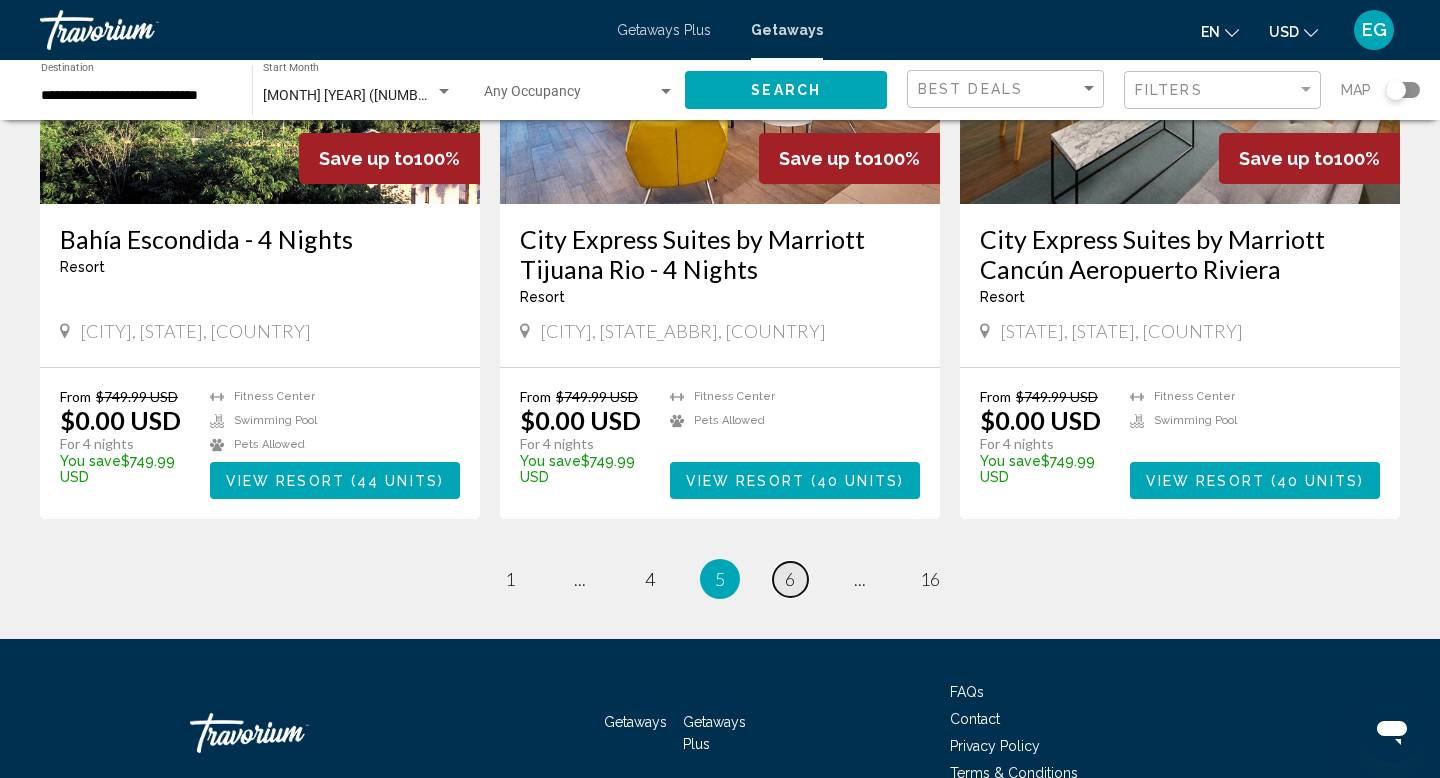 click on "6" at bounding box center [510, 579] 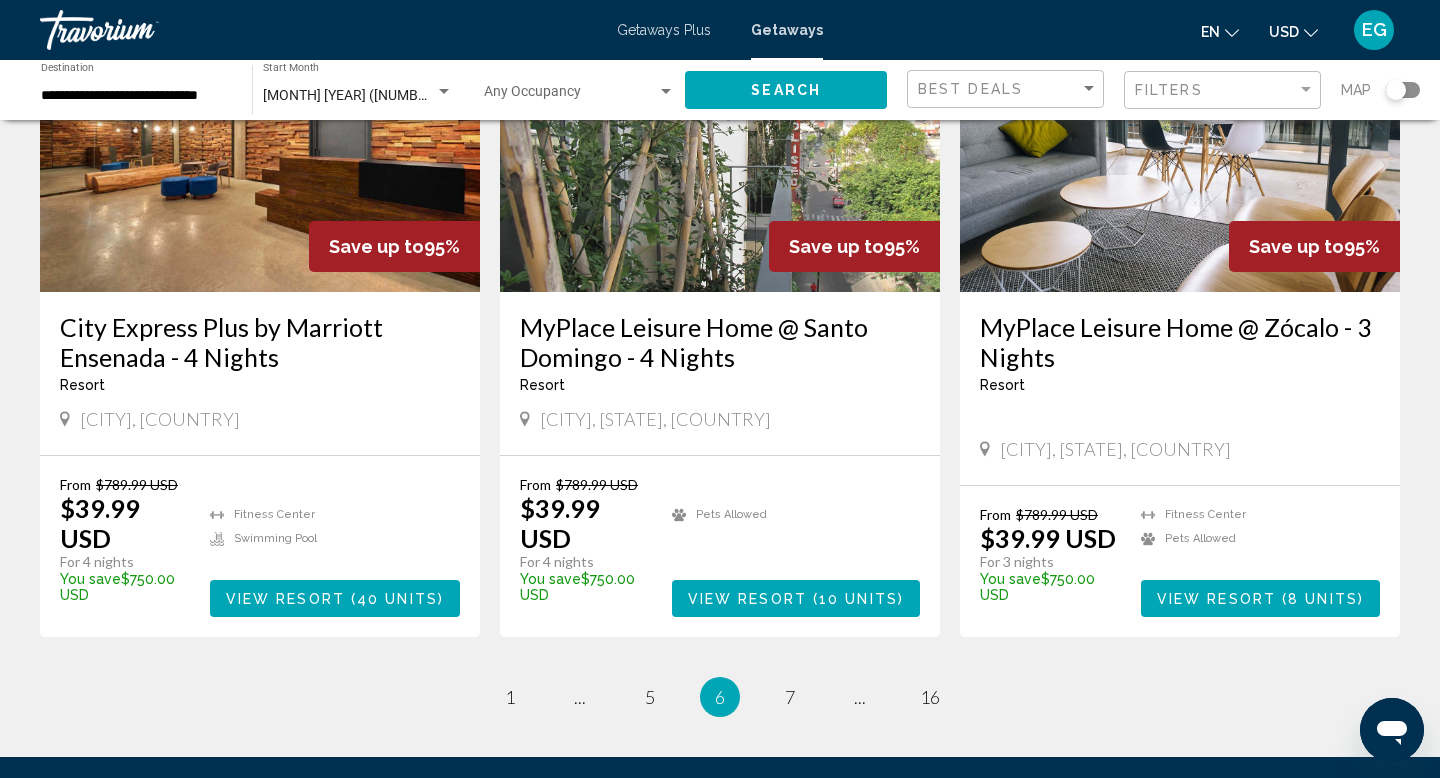 scroll, scrollTop: 2379, scrollLeft: 0, axis: vertical 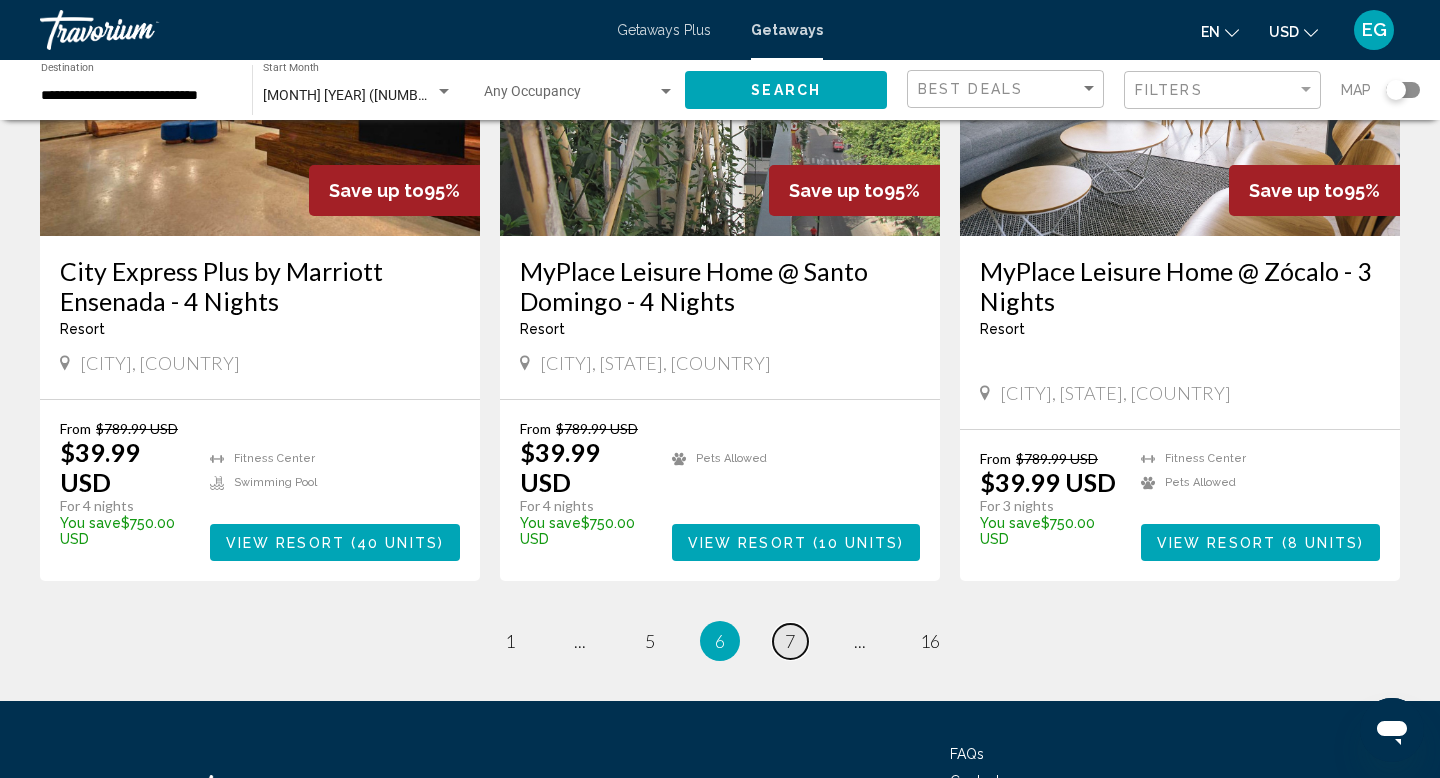 click on "page  7" at bounding box center (510, 641) 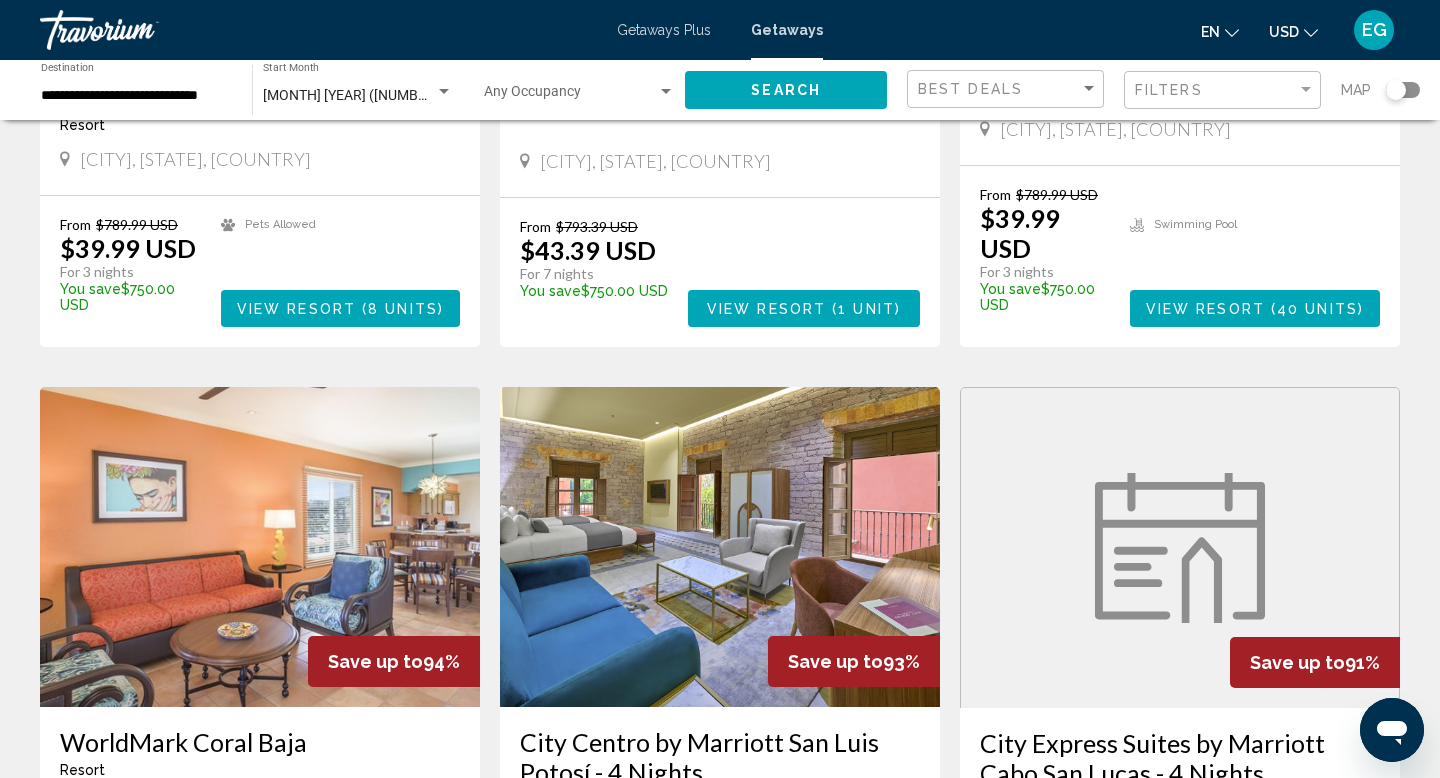 scroll, scrollTop: 0, scrollLeft: 0, axis: both 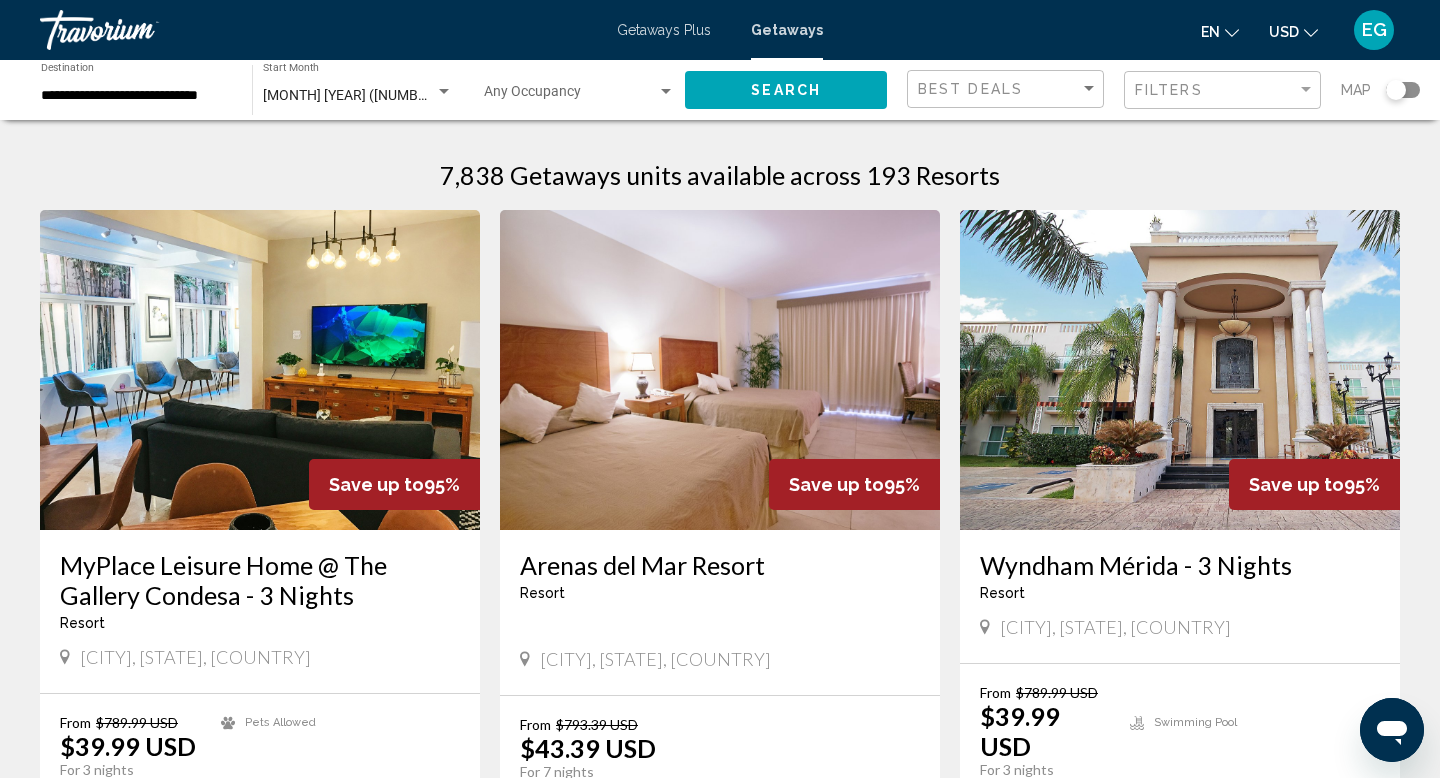 click on "Getaways" at bounding box center [787, 30] 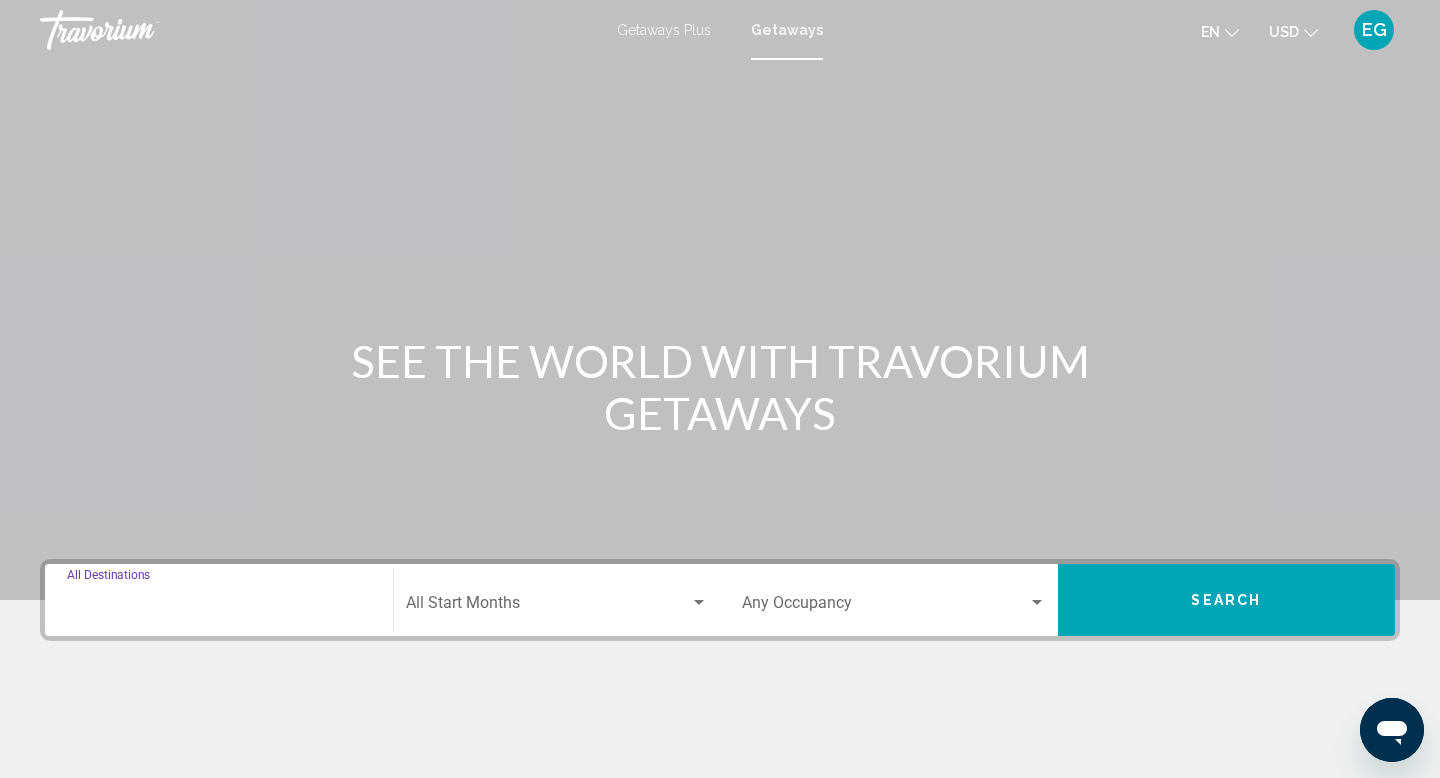 click on "Destination All Destinations" at bounding box center (219, 607) 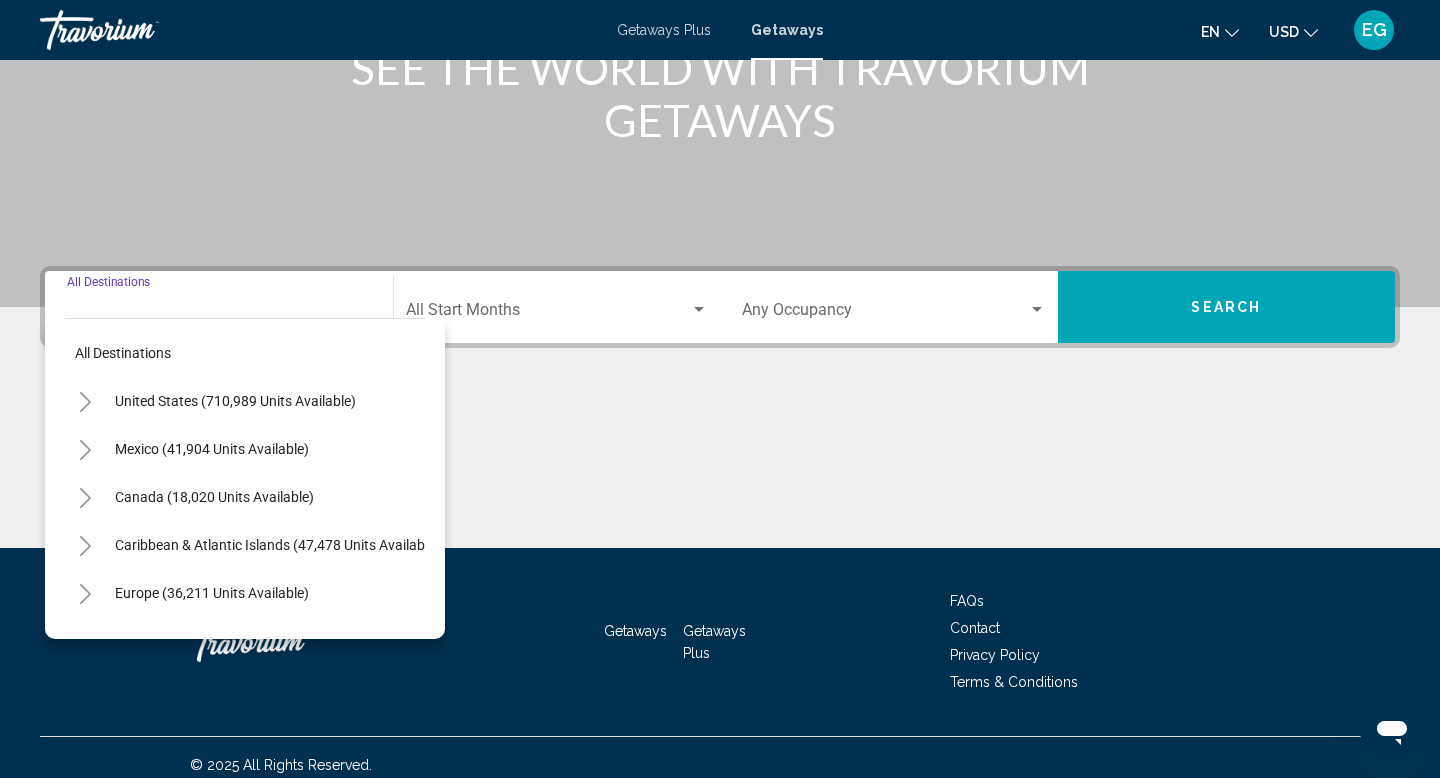 scroll, scrollTop: 308, scrollLeft: 0, axis: vertical 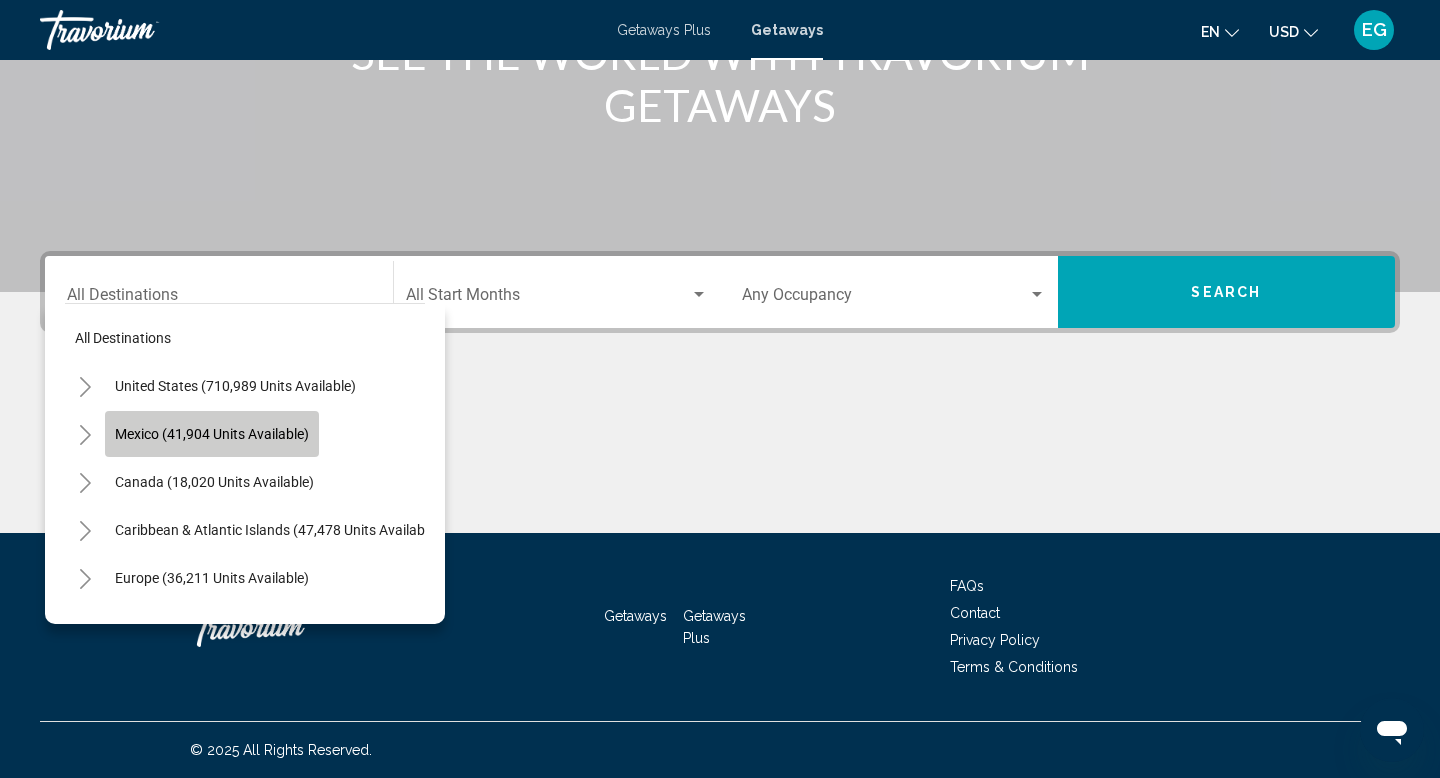 click on "Mexico (41,904 units available)" at bounding box center [212, 434] 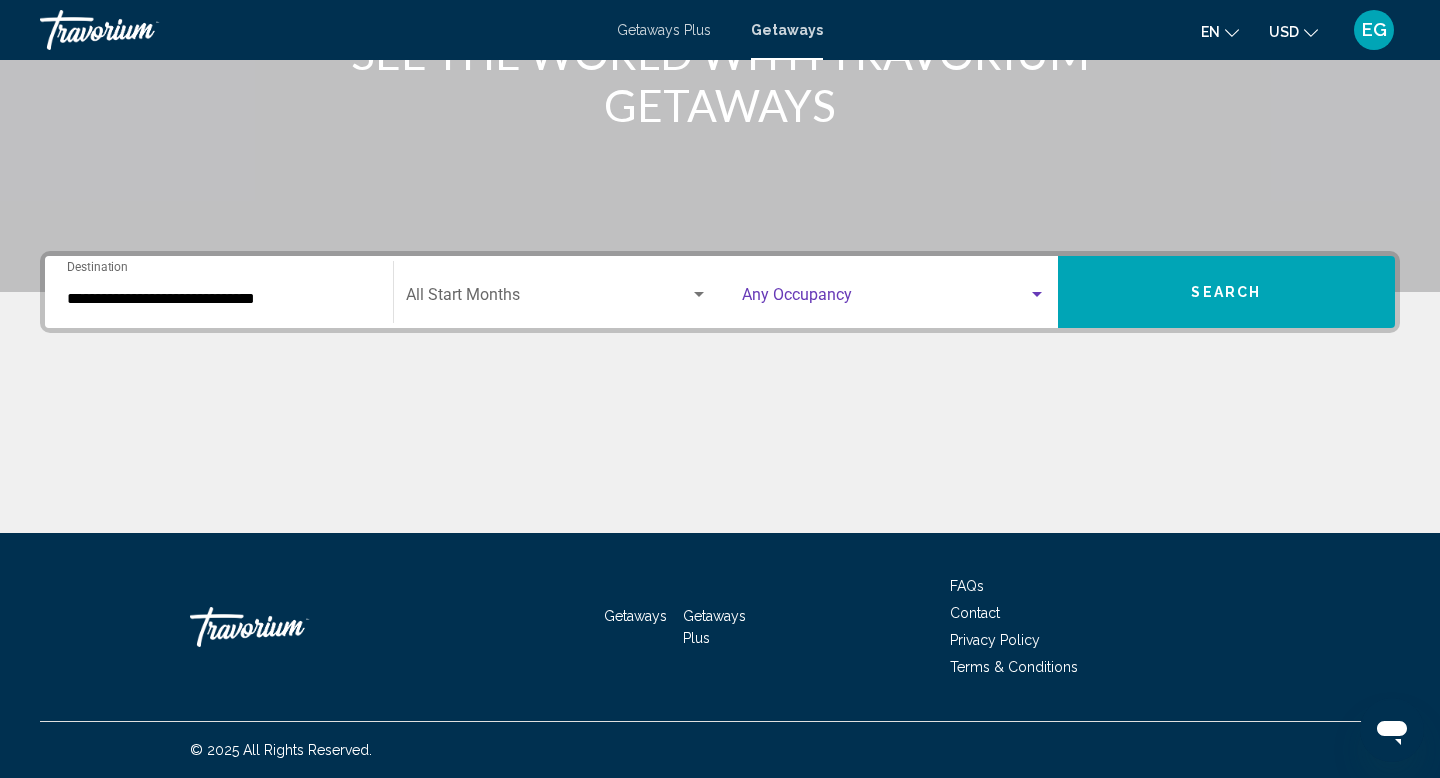 click at bounding box center (885, 299) 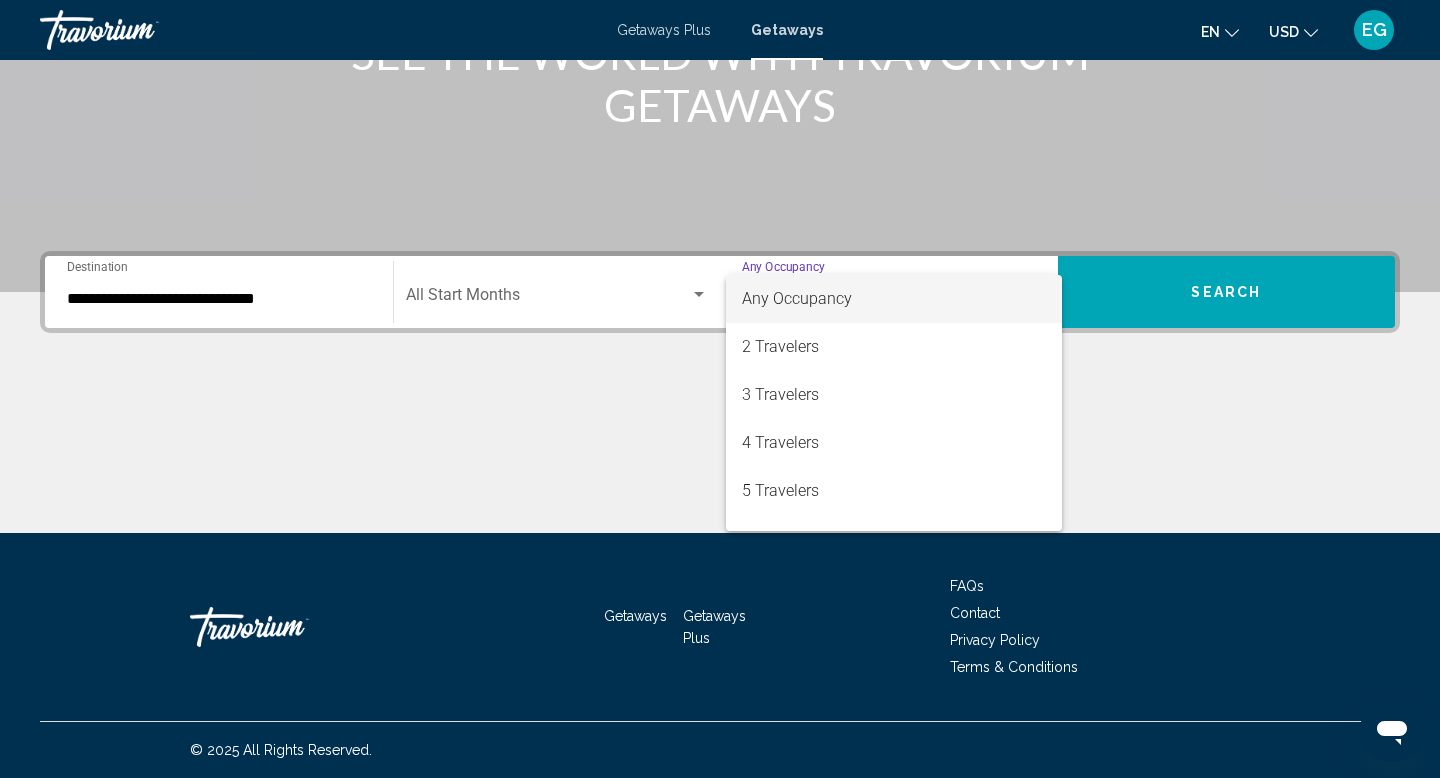 click at bounding box center [720, 389] 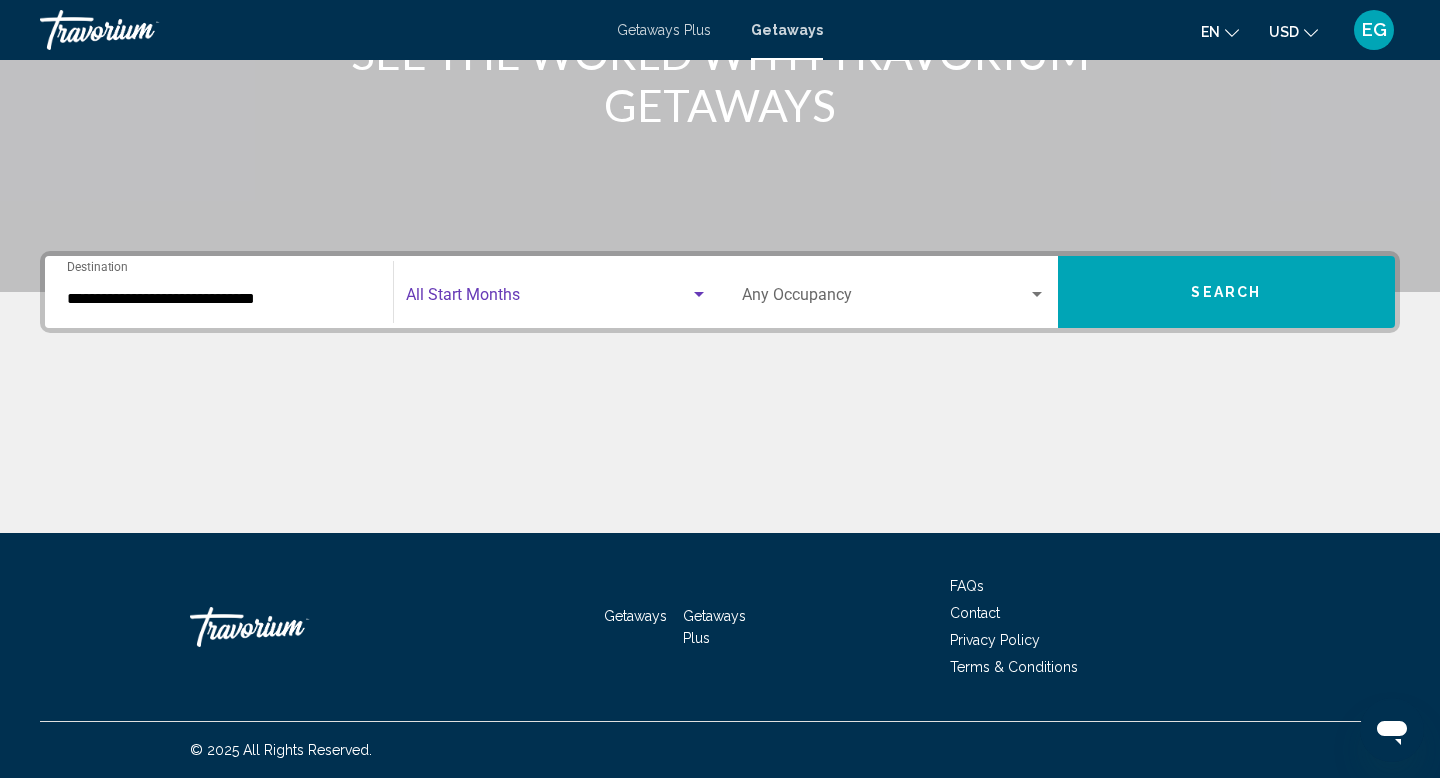 click at bounding box center (548, 299) 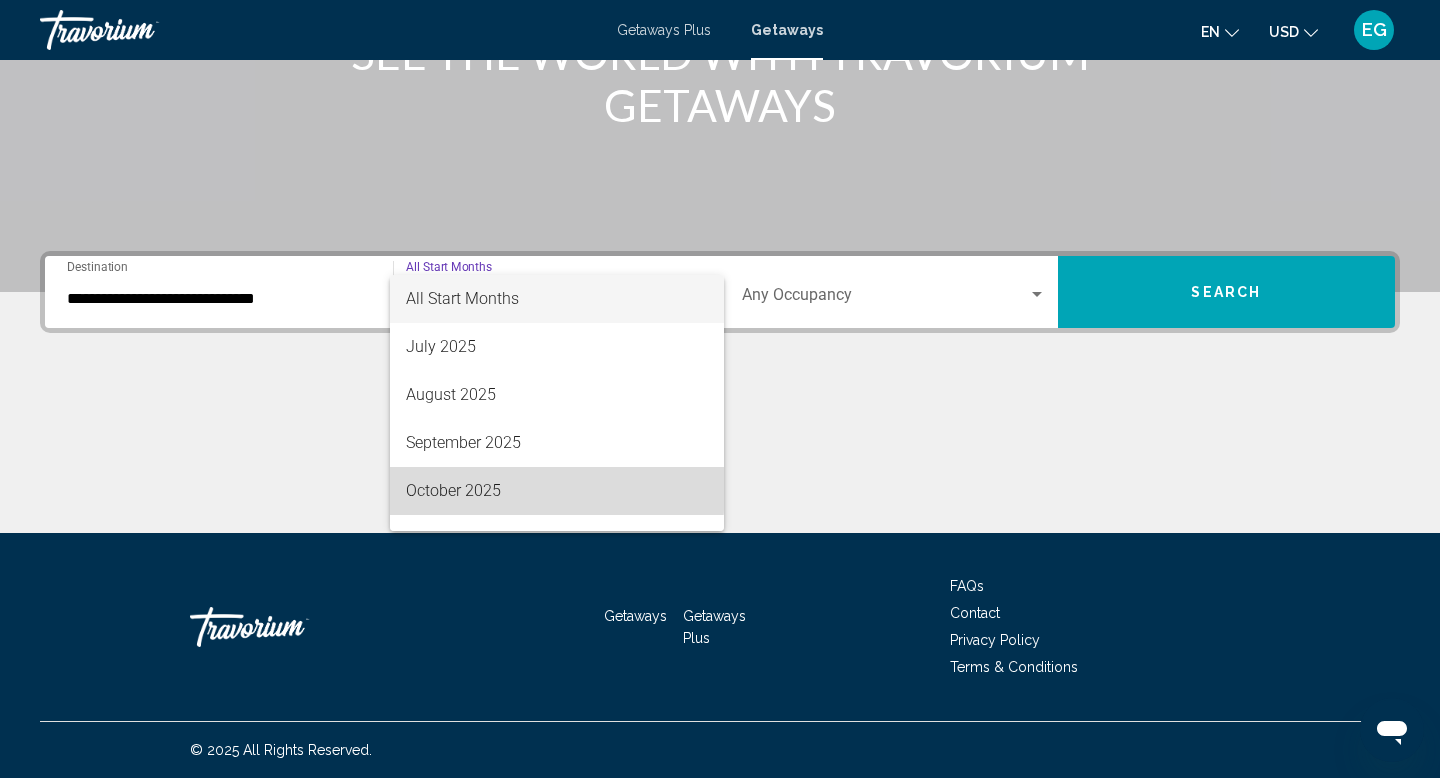 click on "October 2025" at bounding box center [557, 491] 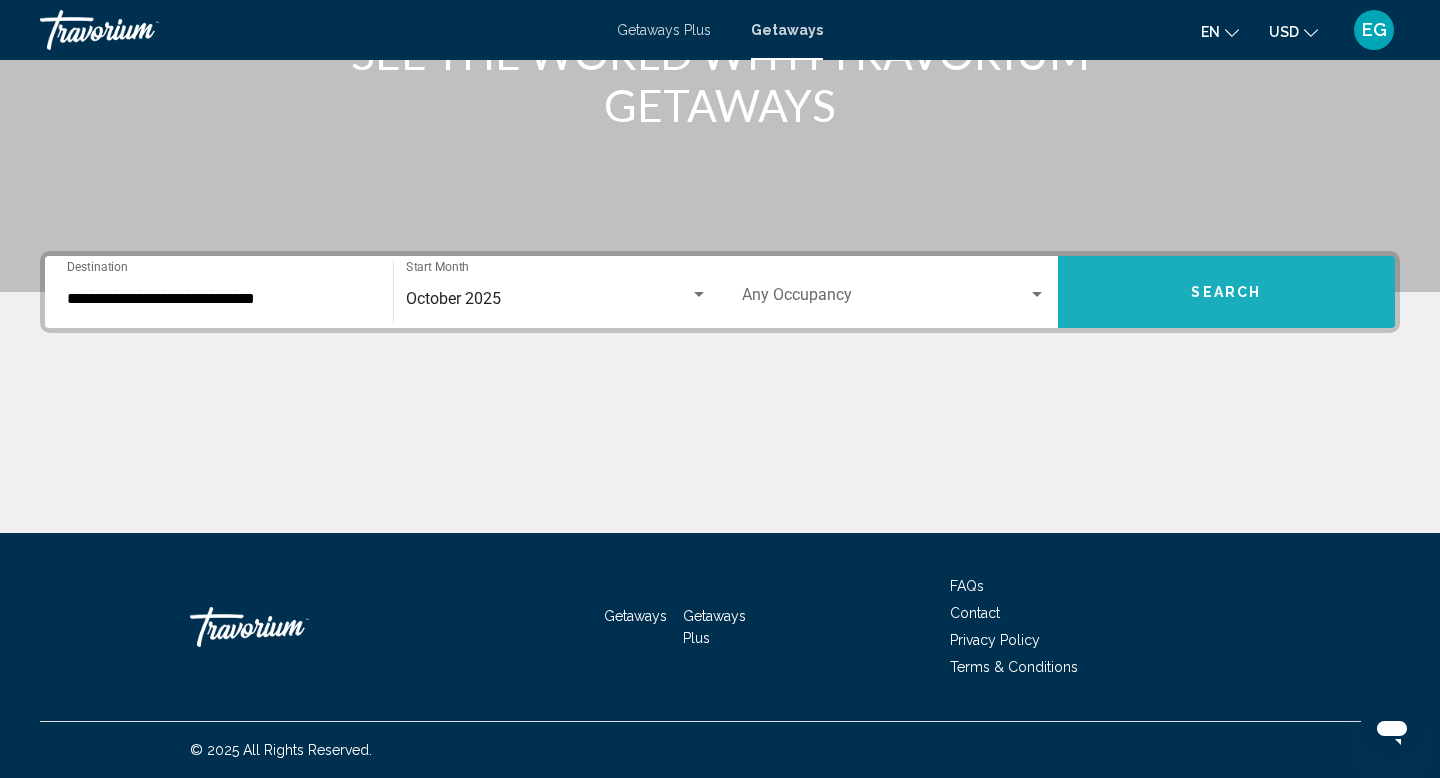 click on "Search" at bounding box center [1227, 292] 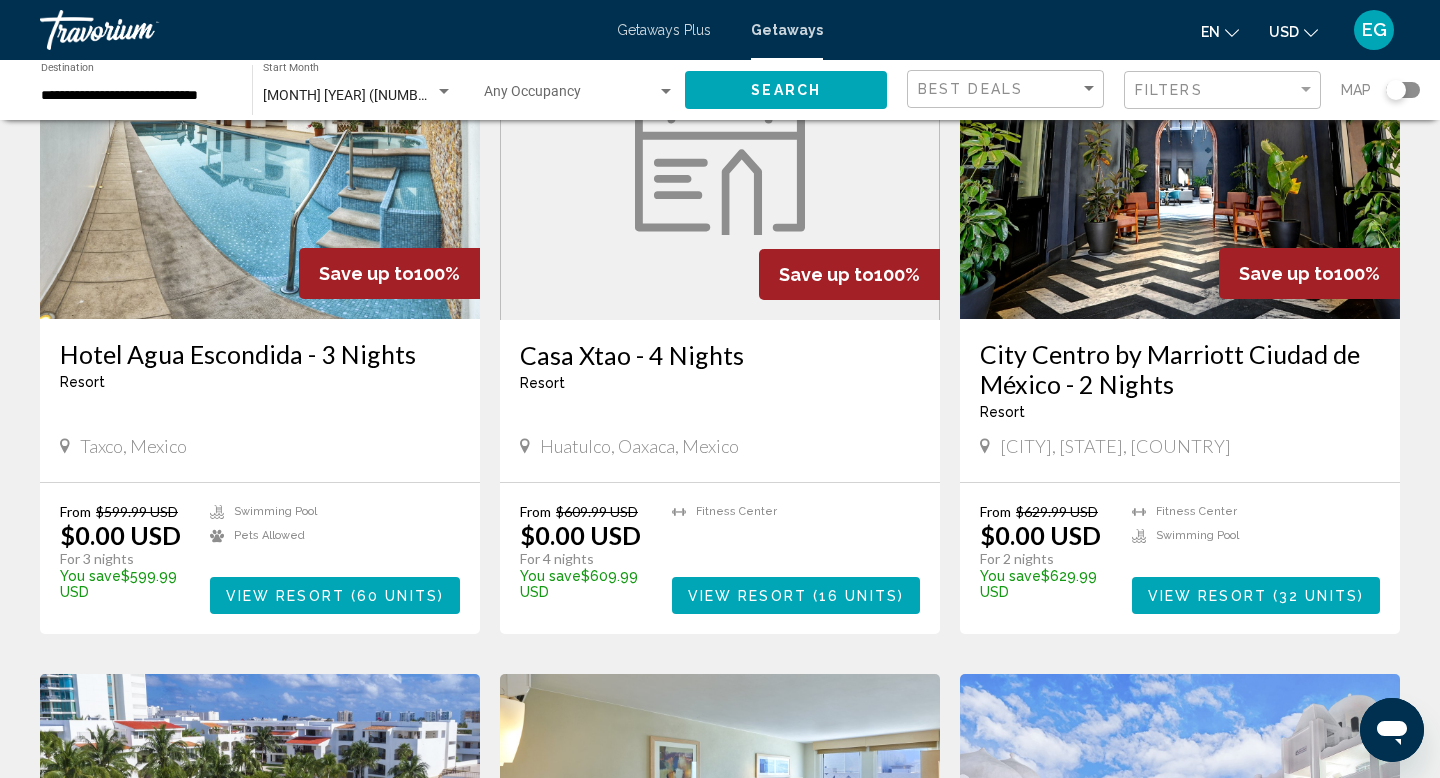 scroll, scrollTop: 892, scrollLeft: 0, axis: vertical 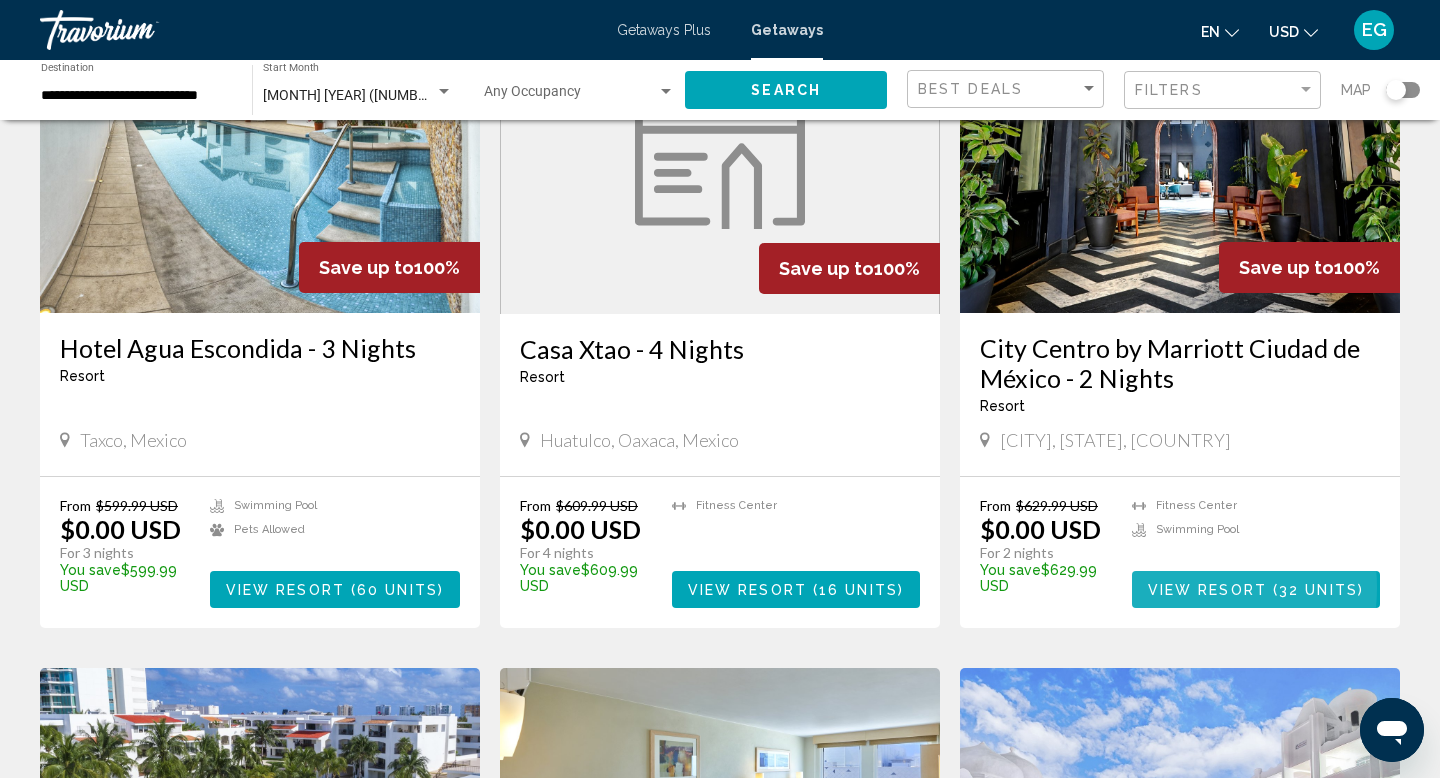 click on "View Resort" at bounding box center (1207, 590) 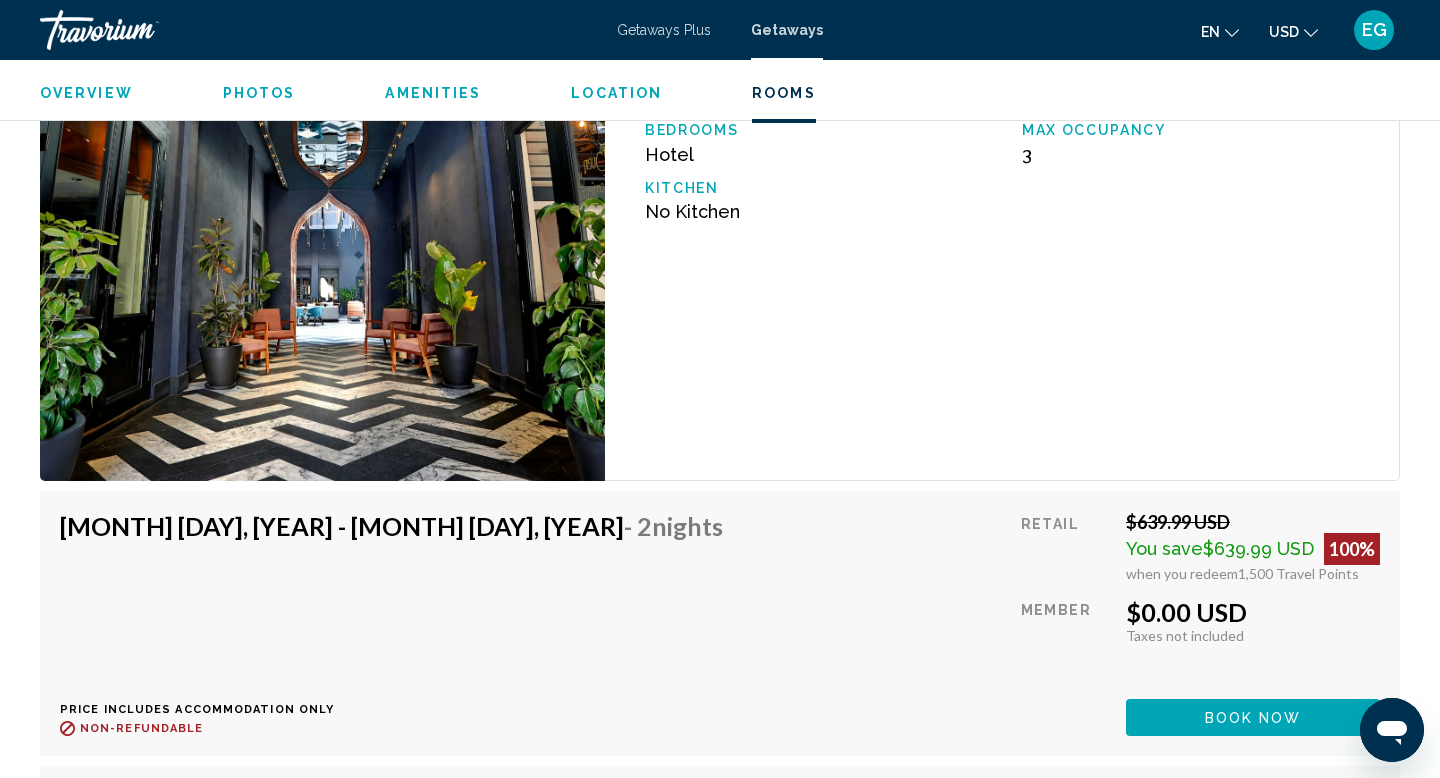 scroll, scrollTop: 4575, scrollLeft: 0, axis: vertical 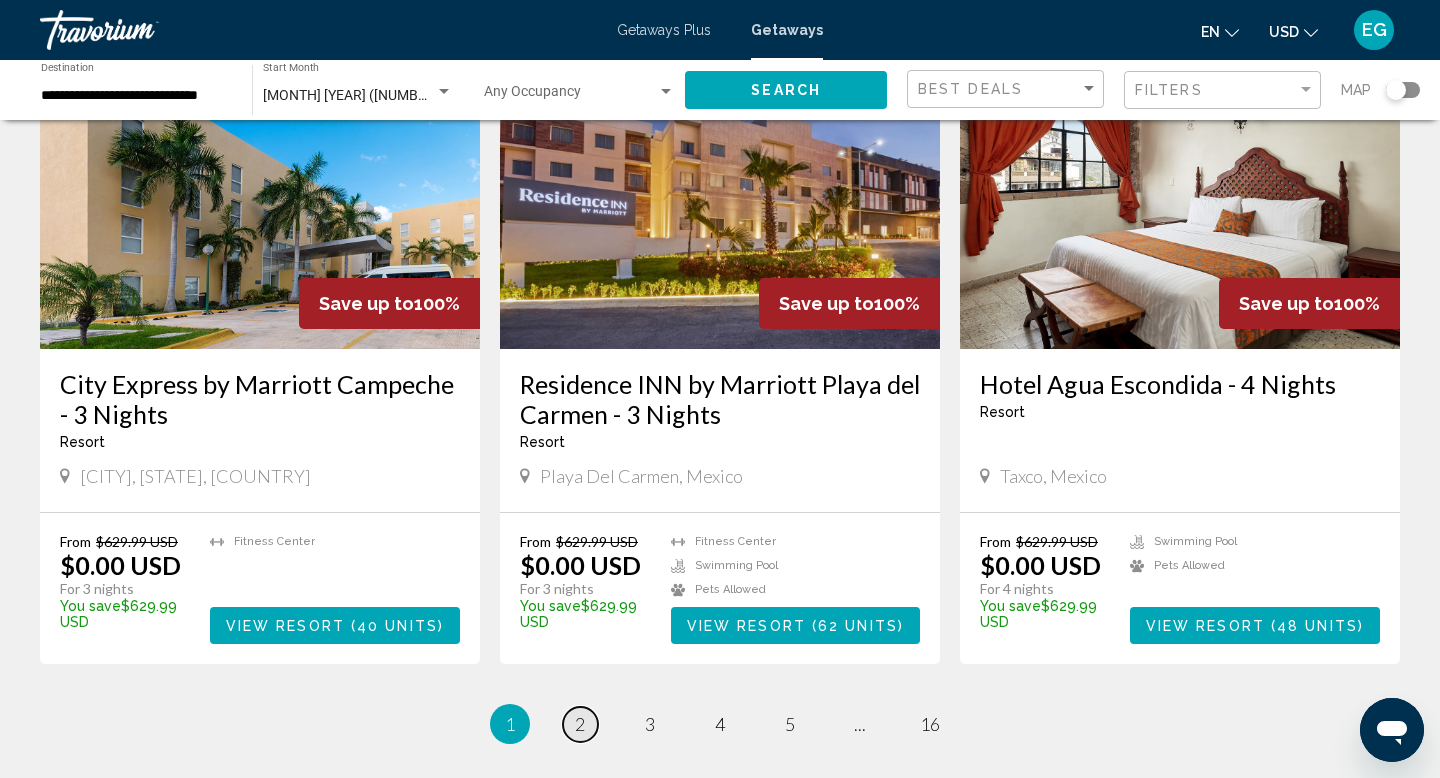 click on "2" at bounding box center [580, 724] 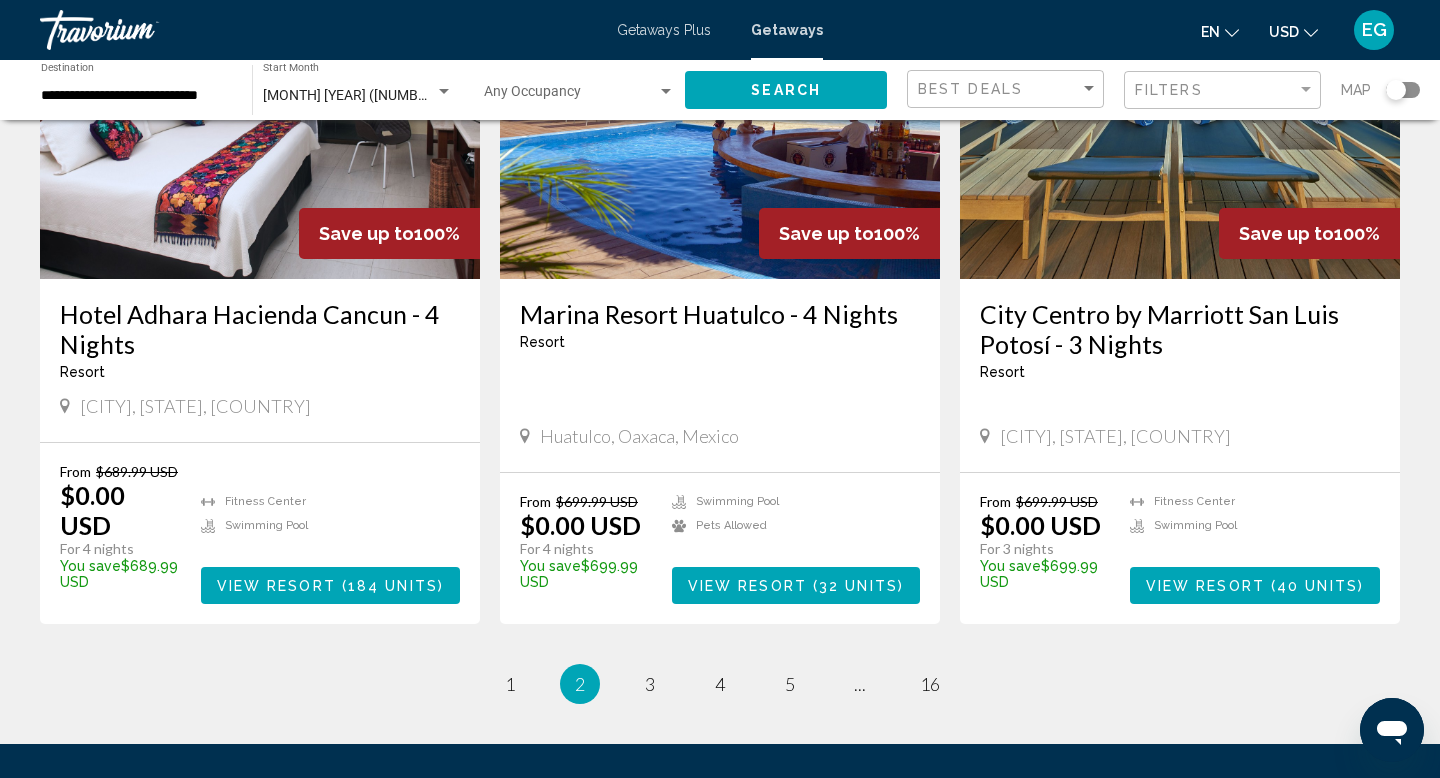 scroll, scrollTop: 2277, scrollLeft: 0, axis: vertical 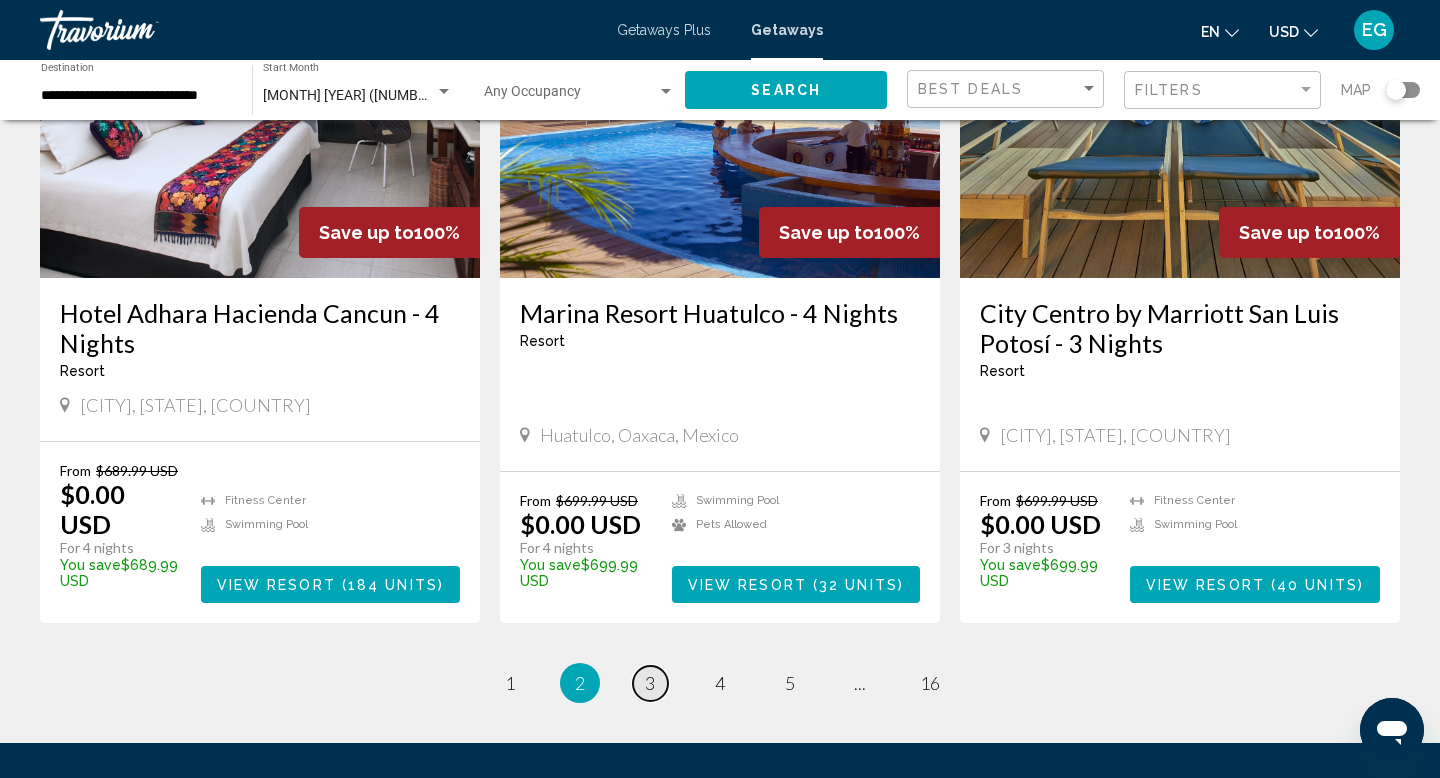 click on "3" at bounding box center (510, 683) 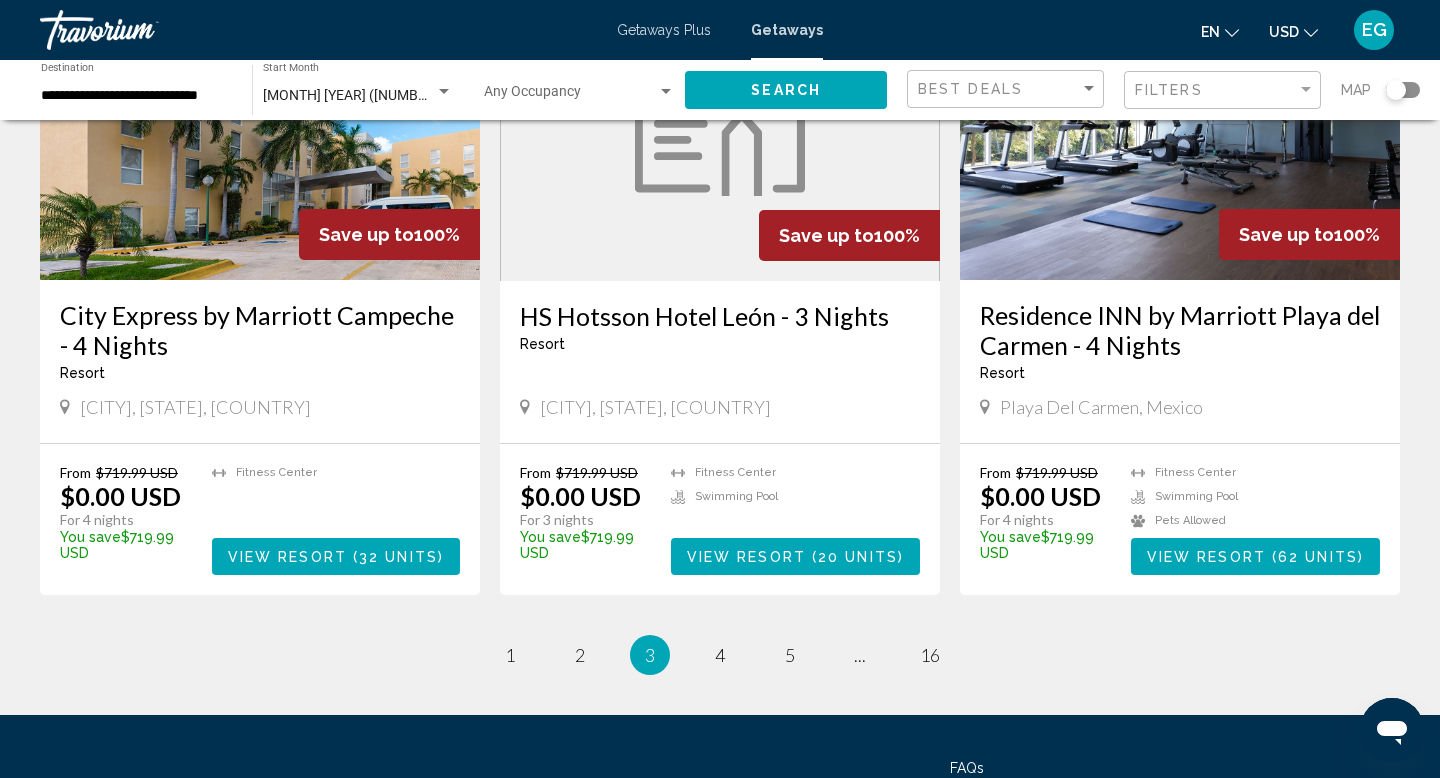 scroll, scrollTop: 2278, scrollLeft: 0, axis: vertical 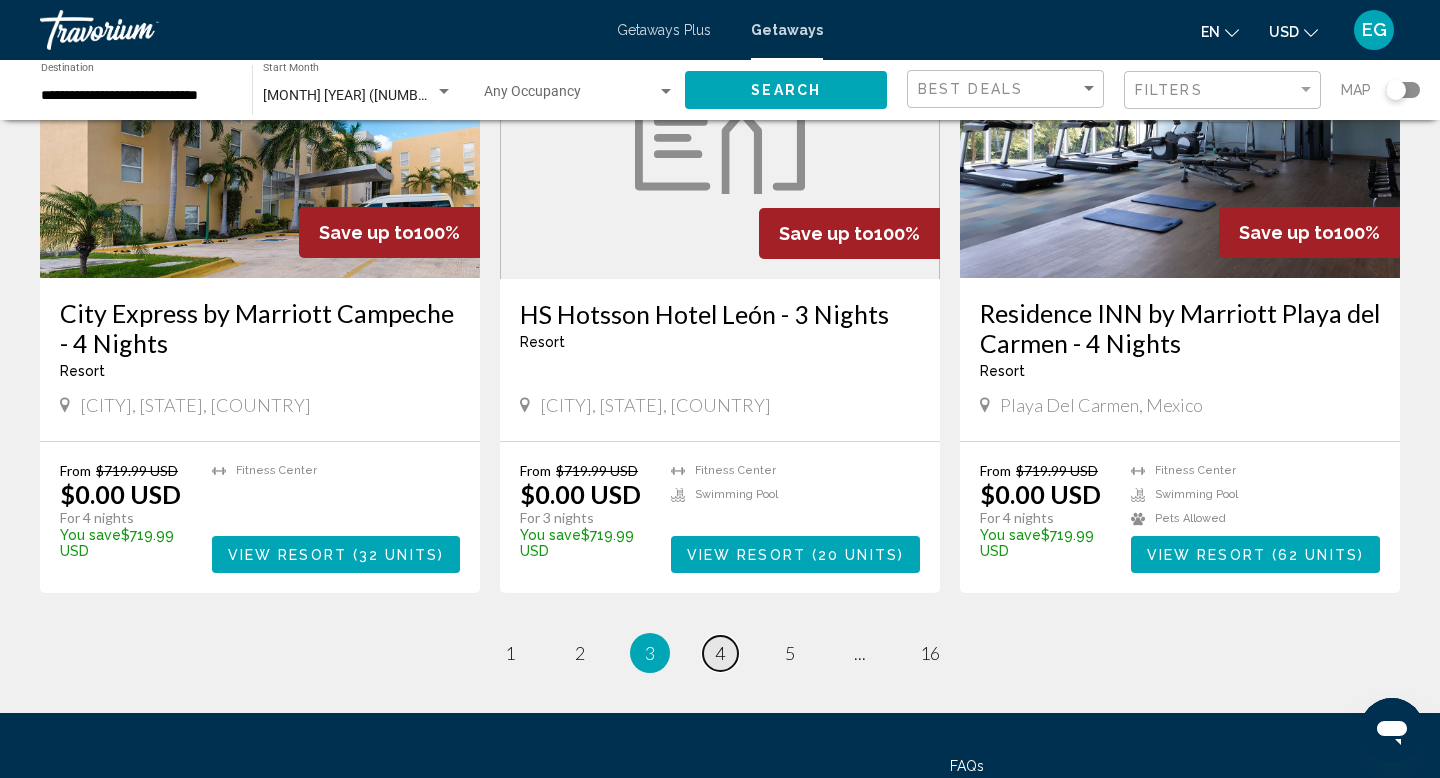 click on "4" at bounding box center [510, 653] 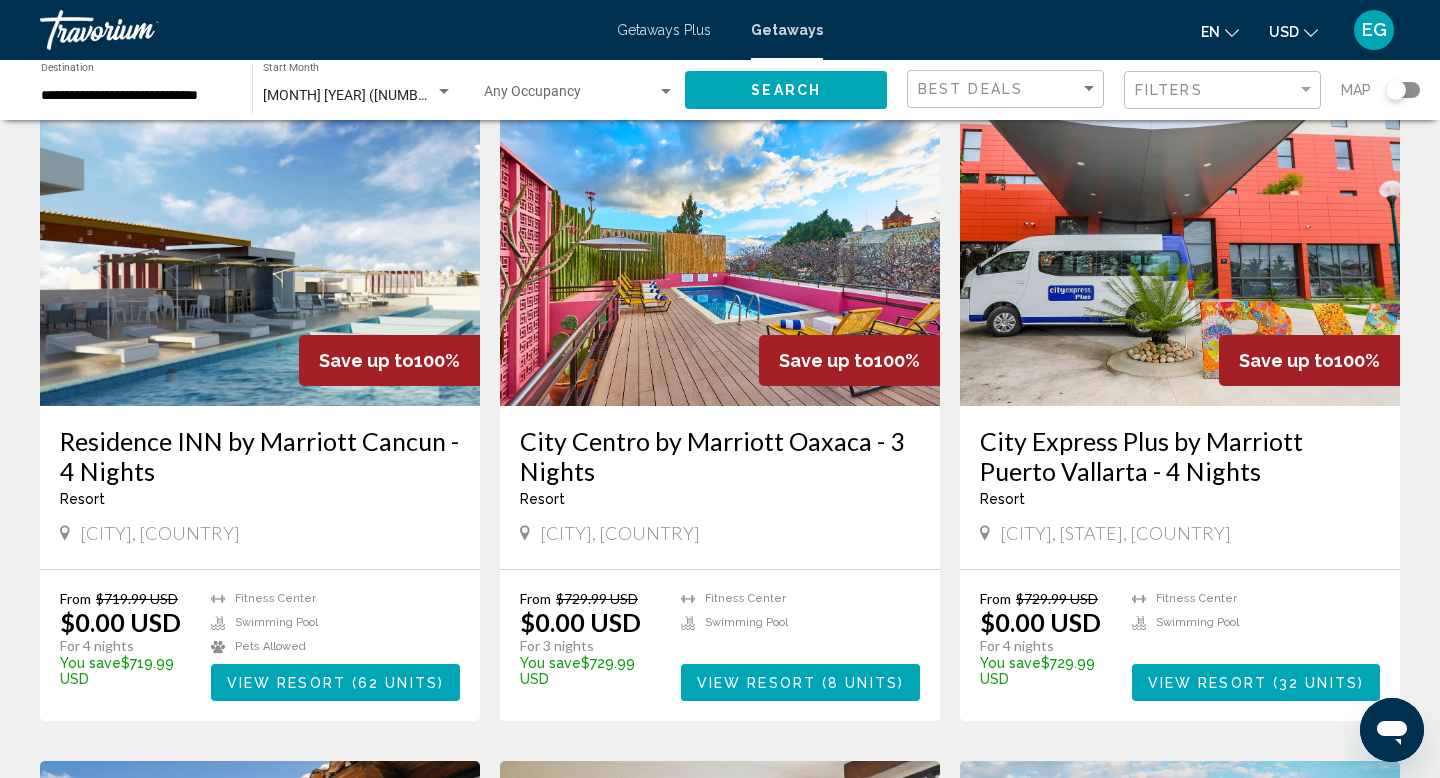 scroll, scrollTop: 127, scrollLeft: 0, axis: vertical 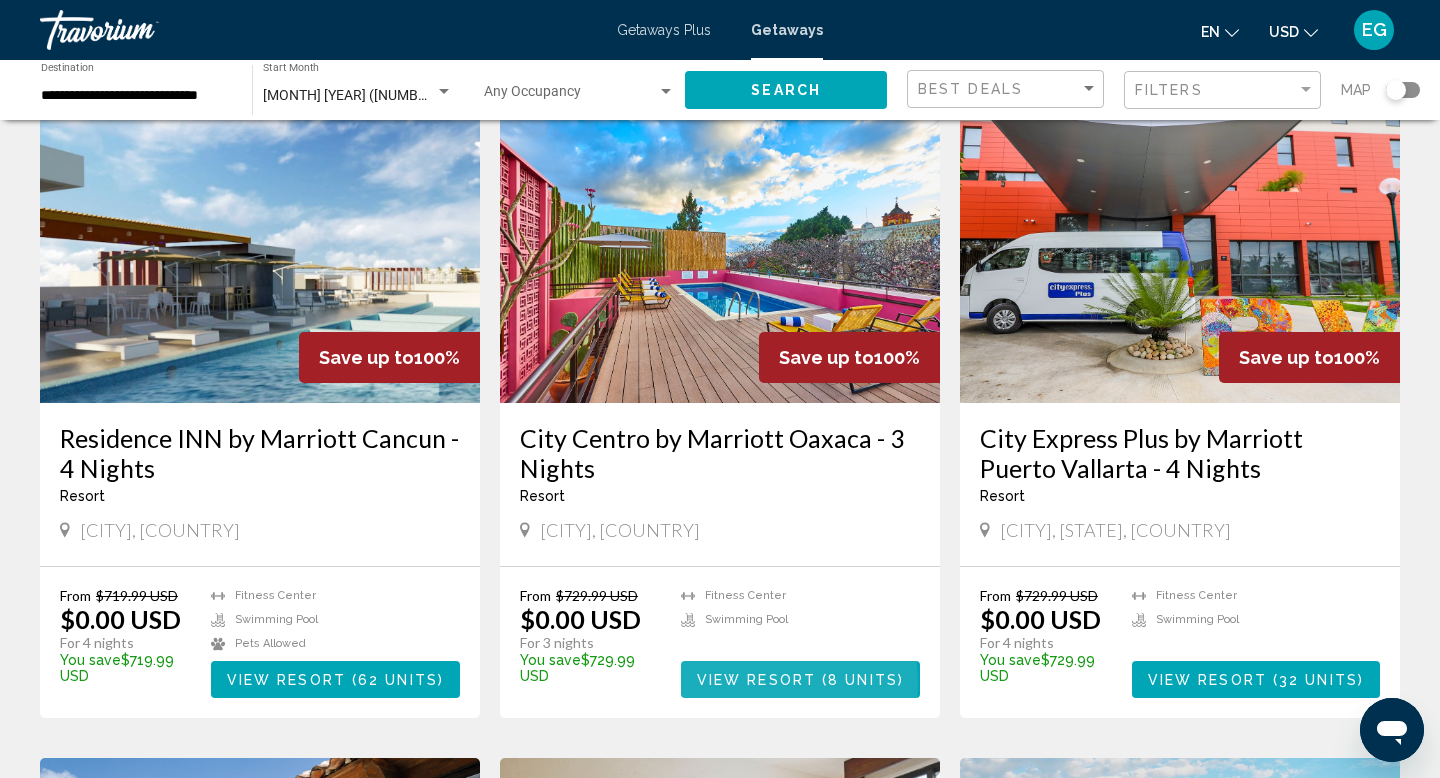 click on "View Resort" at bounding box center [756, 680] 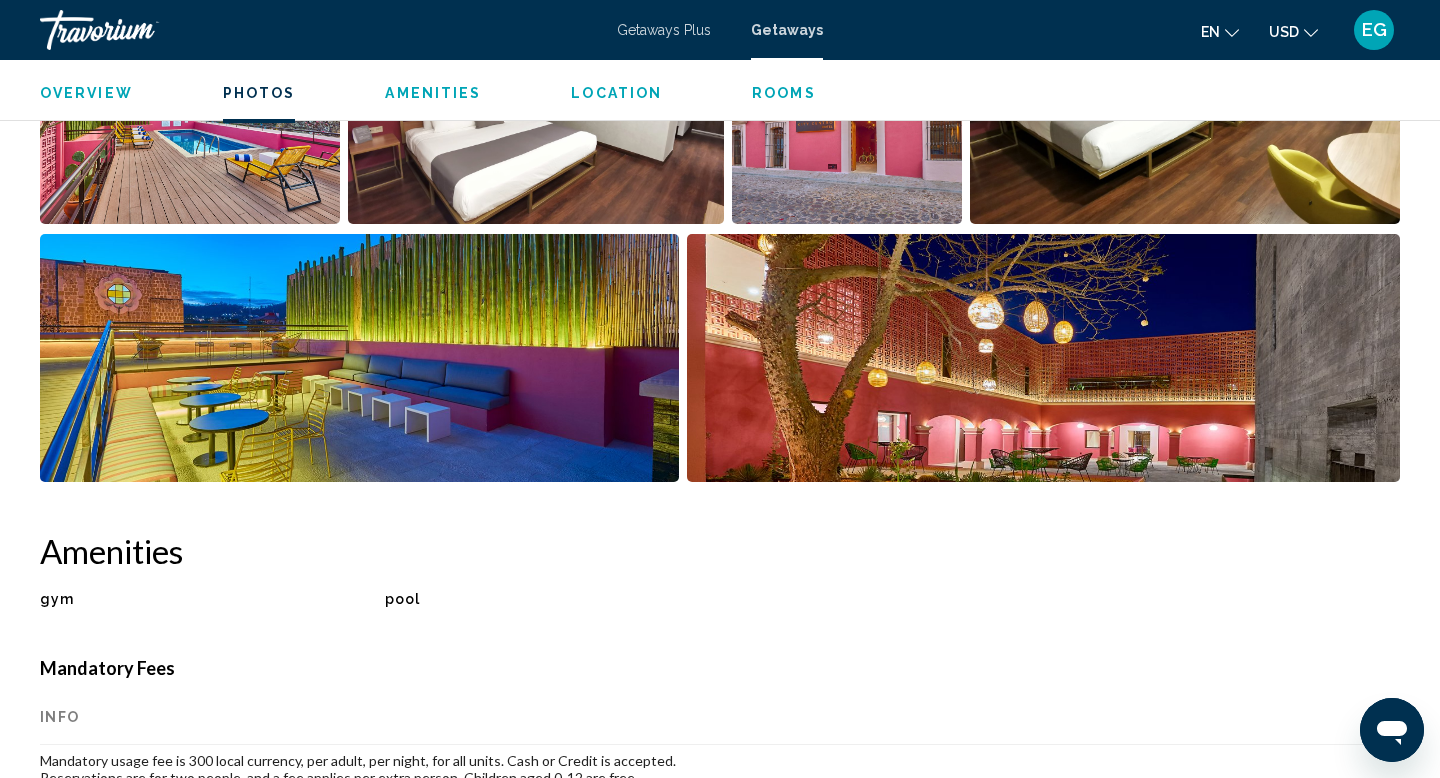 scroll, scrollTop: 1087, scrollLeft: 0, axis: vertical 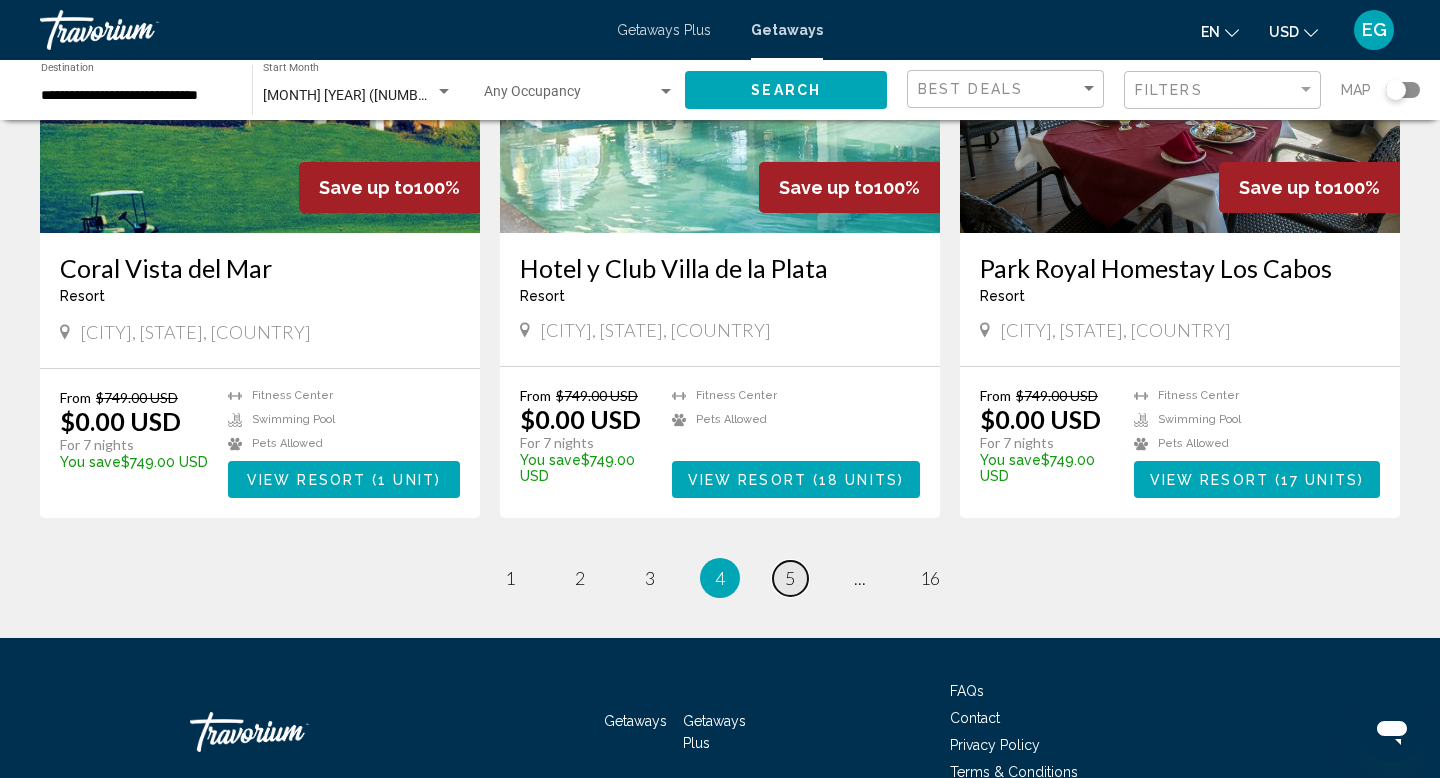 click on "5" at bounding box center (510, 578) 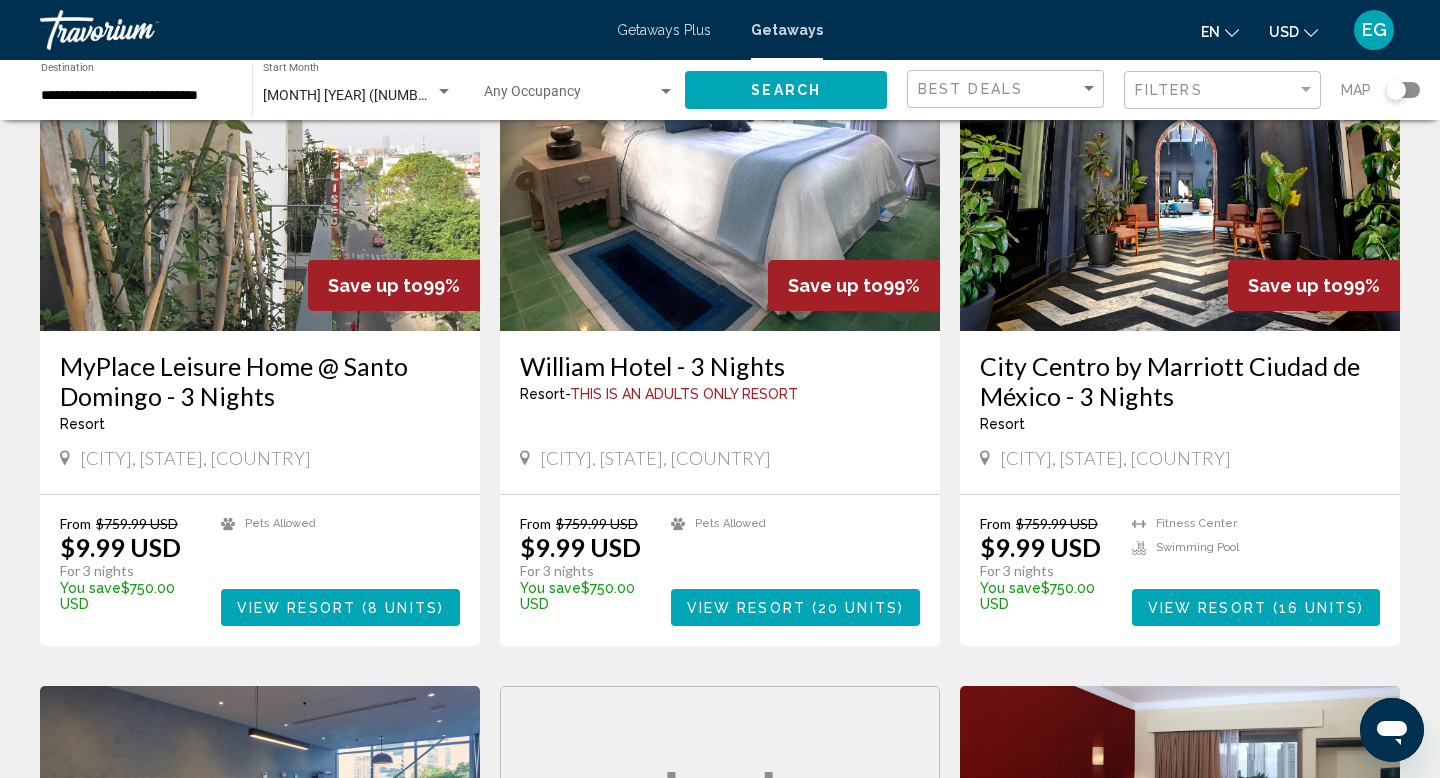 scroll, scrollTop: 1554, scrollLeft: 0, axis: vertical 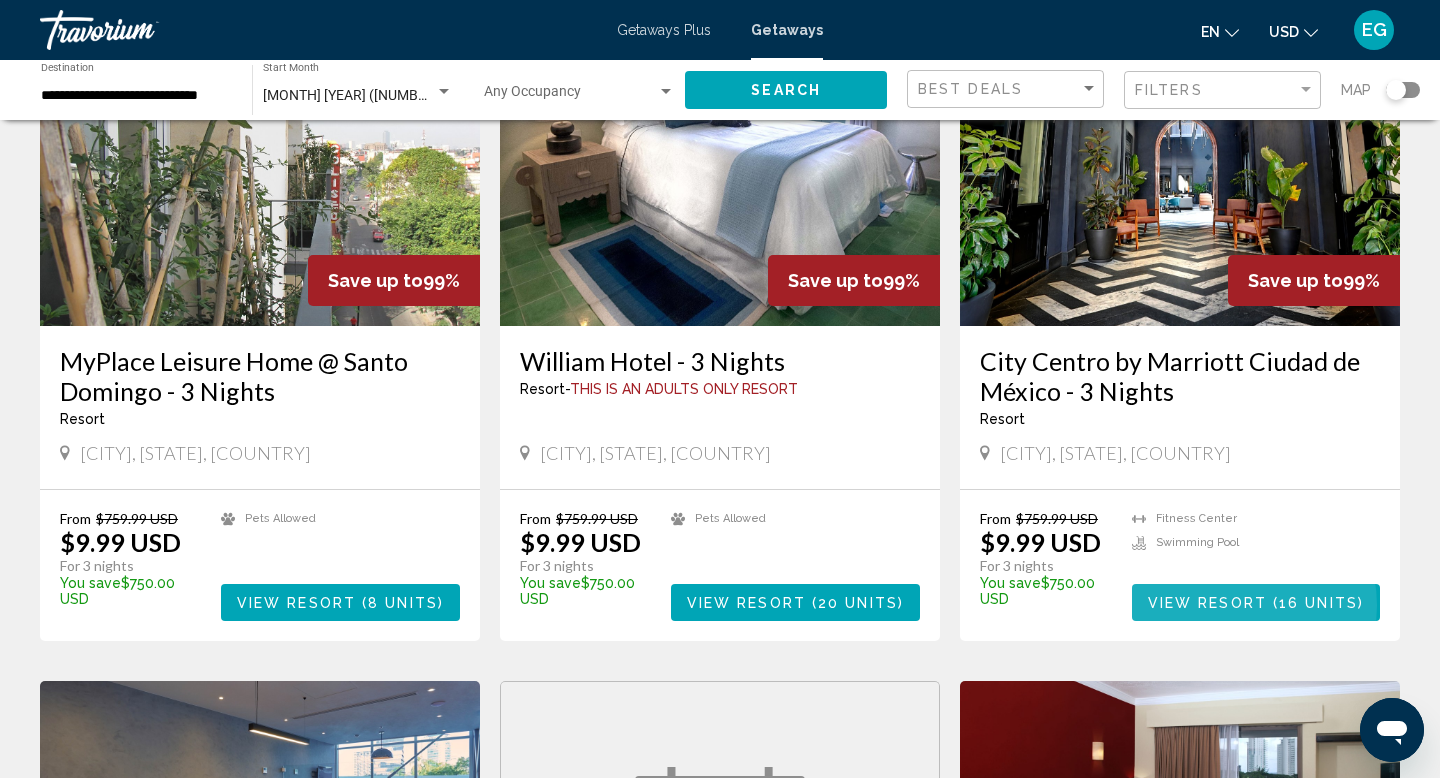 click on "View Resort" at bounding box center [1207, 603] 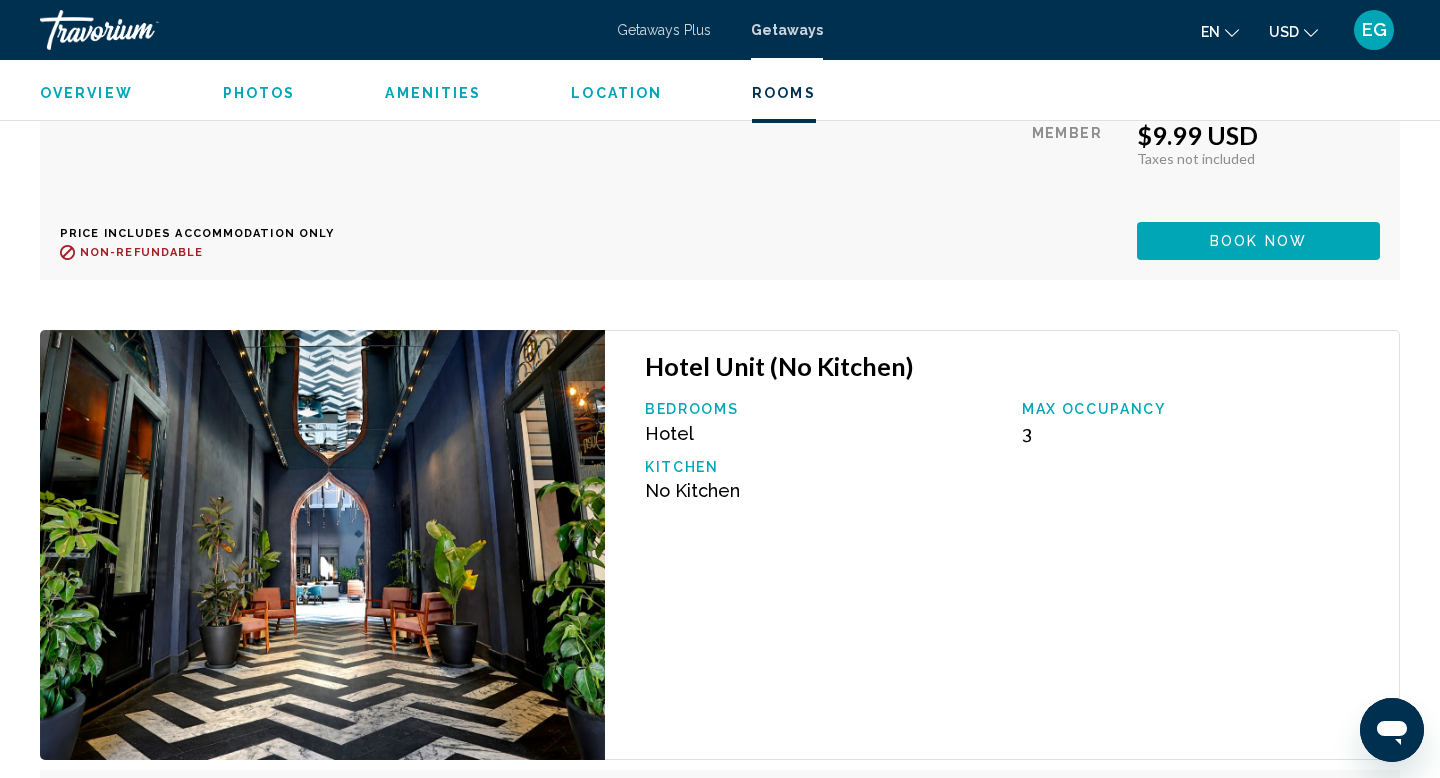 scroll, scrollTop: 3745, scrollLeft: 0, axis: vertical 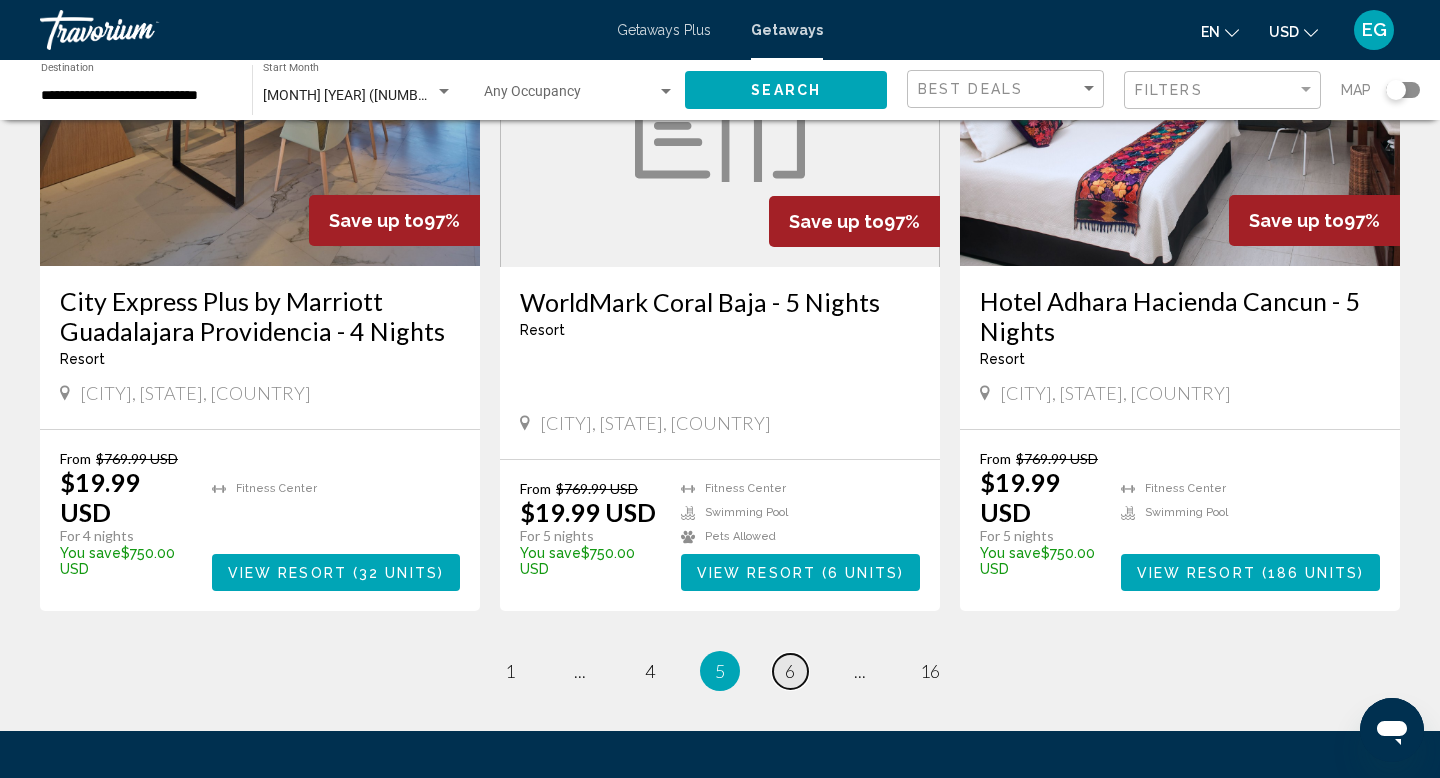 click on "6" at bounding box center (510, 671) 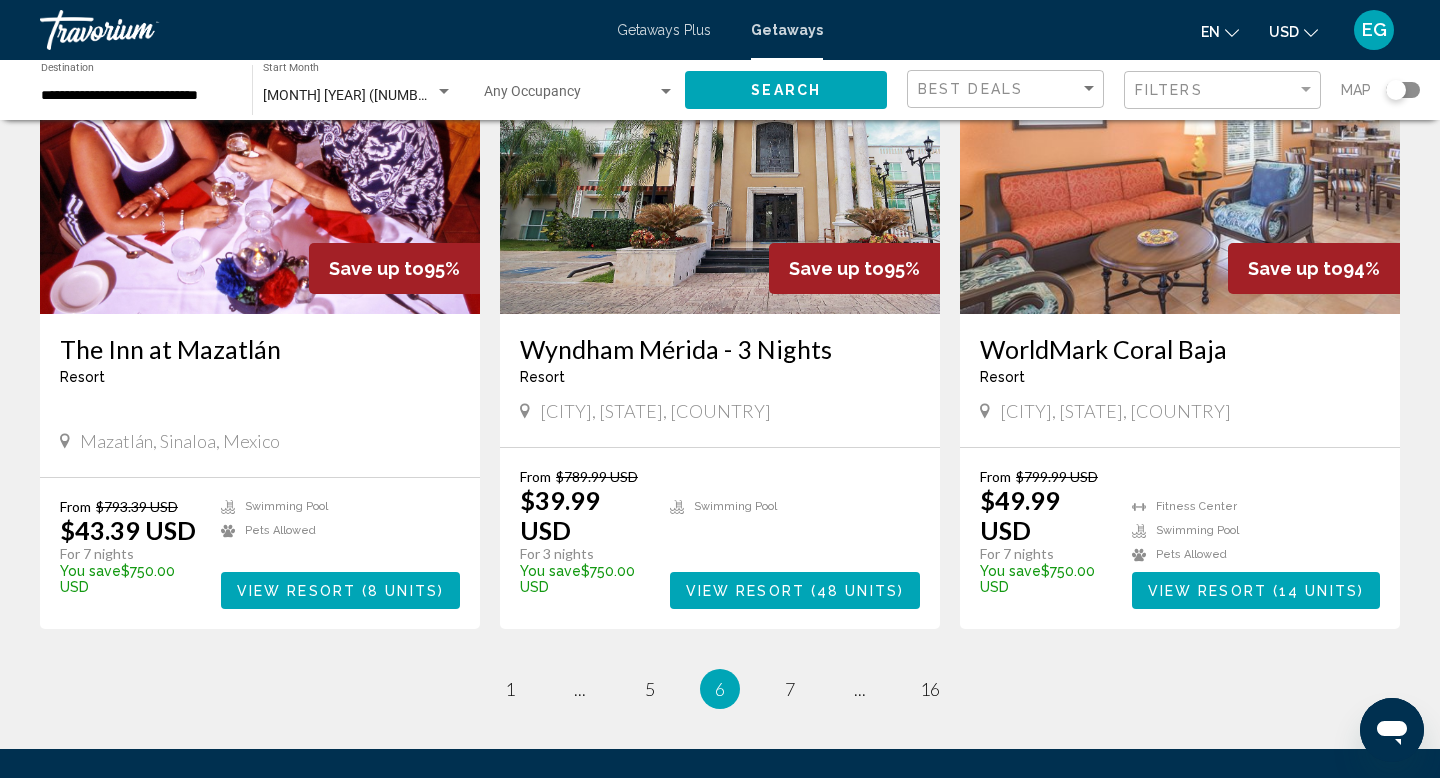 scroll, scrollTop: 2384, scrollLeft: 0, axis: vertical 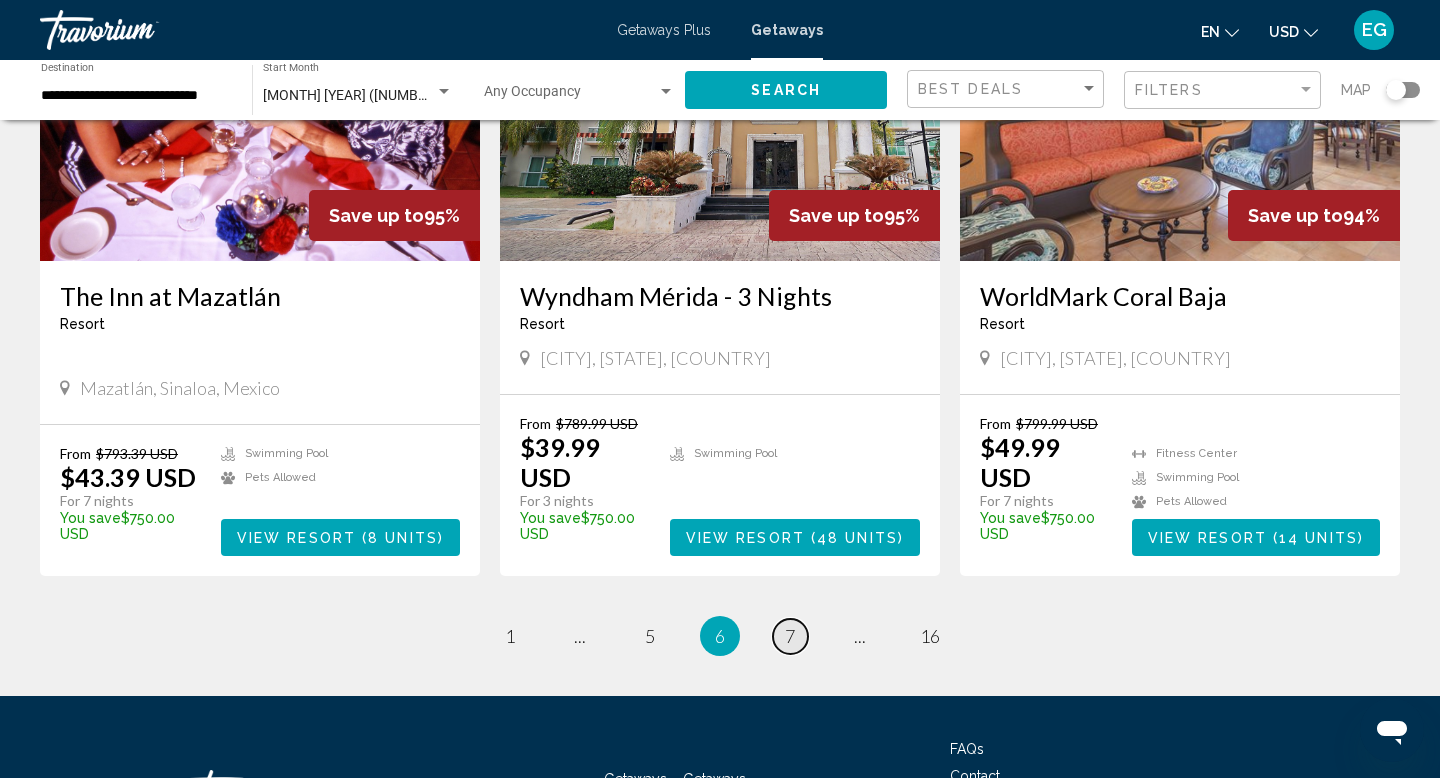 click on "7" at bounding box center (510, 636) 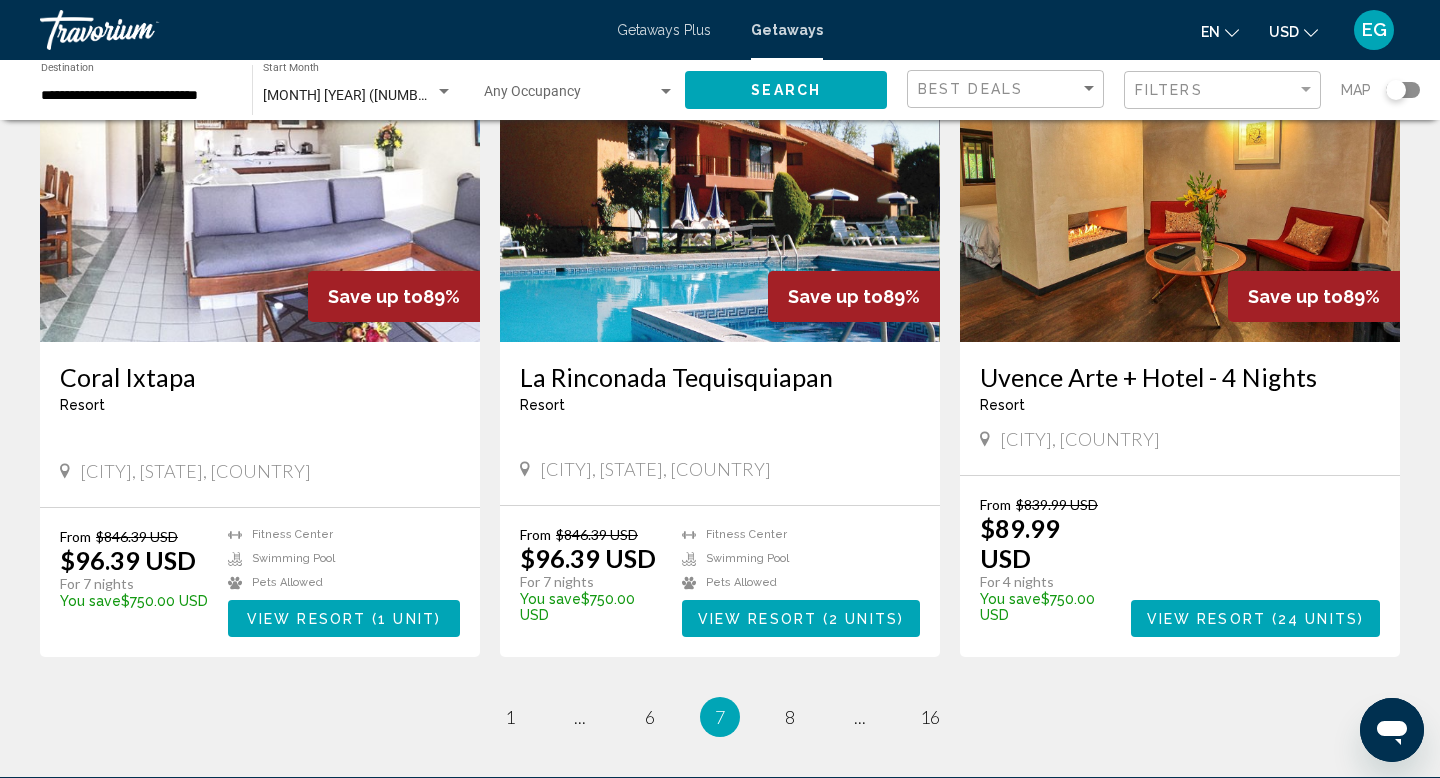 scroll, scrollTop: 2399, scrollLeft: 0, axis: vertical 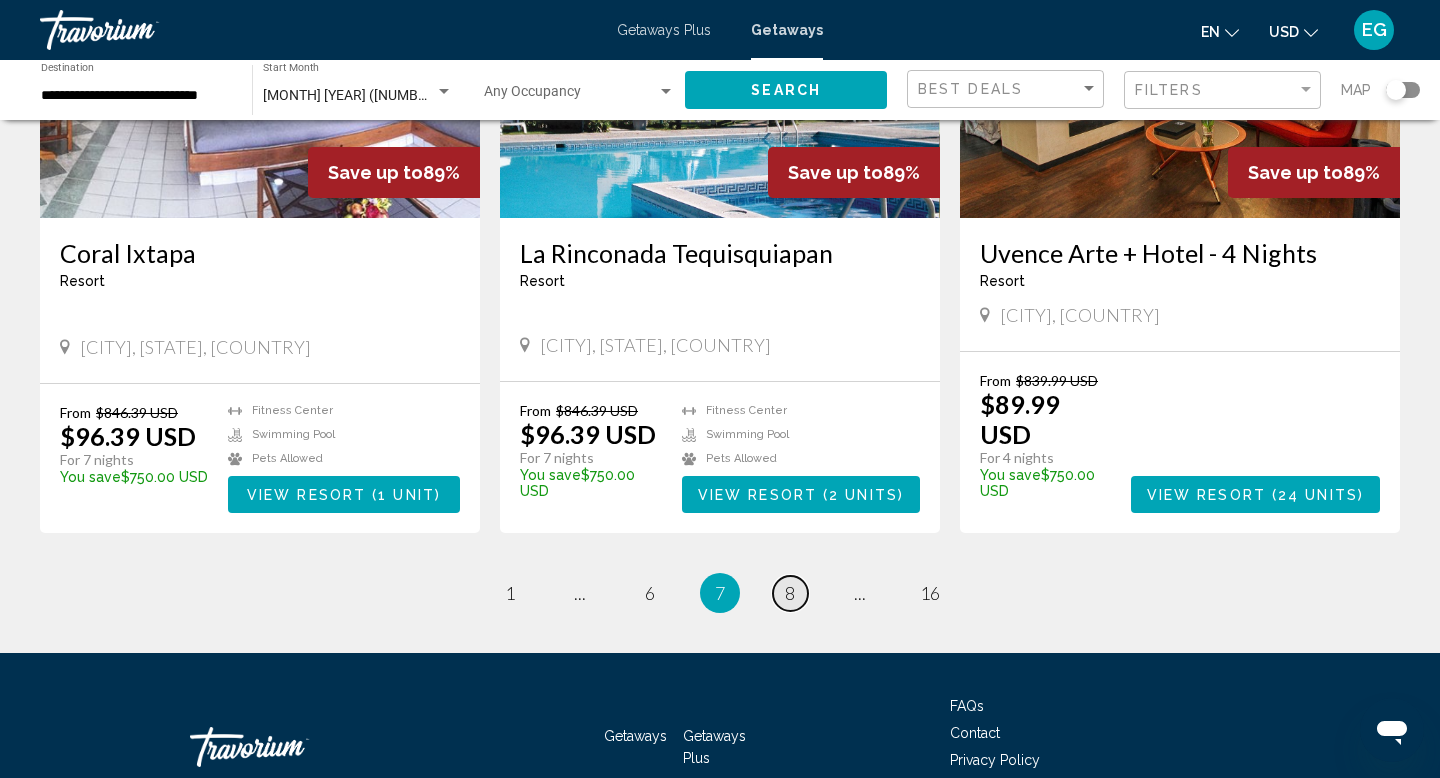 click on "8" at bounding box center (510, 593) 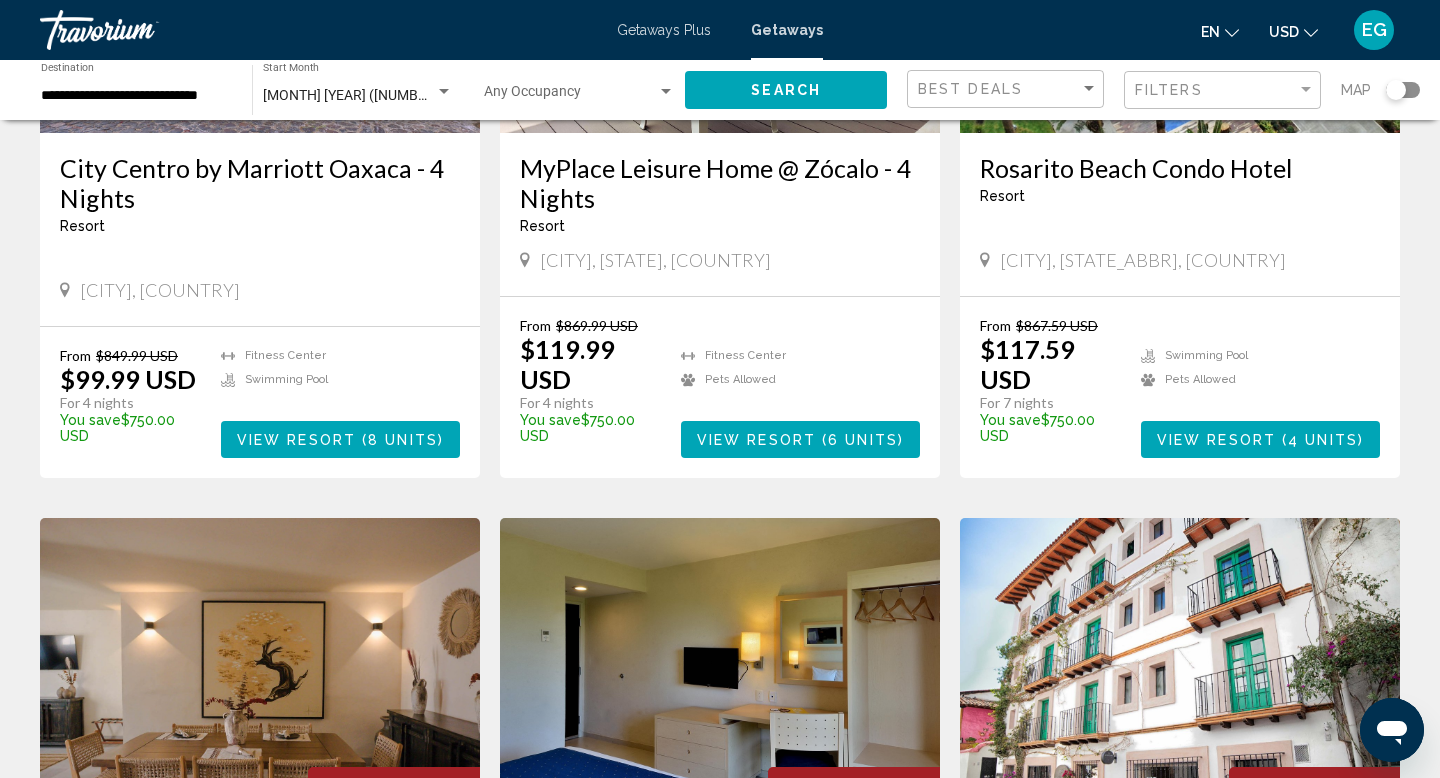 scroll, scrollTop: 1107, scrollLeft: 0, axis: vertical 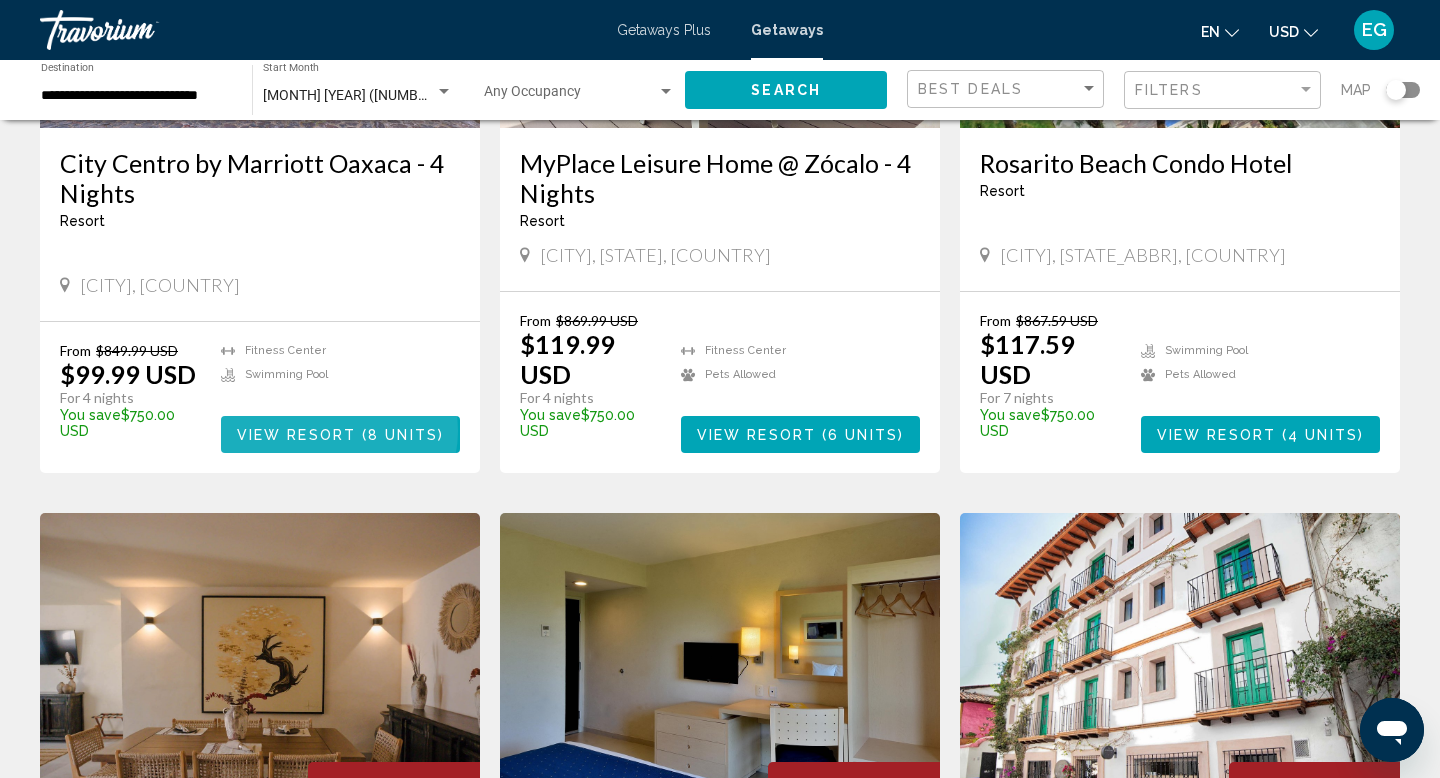 click on "View Resort" at bounding box center [296, 435] 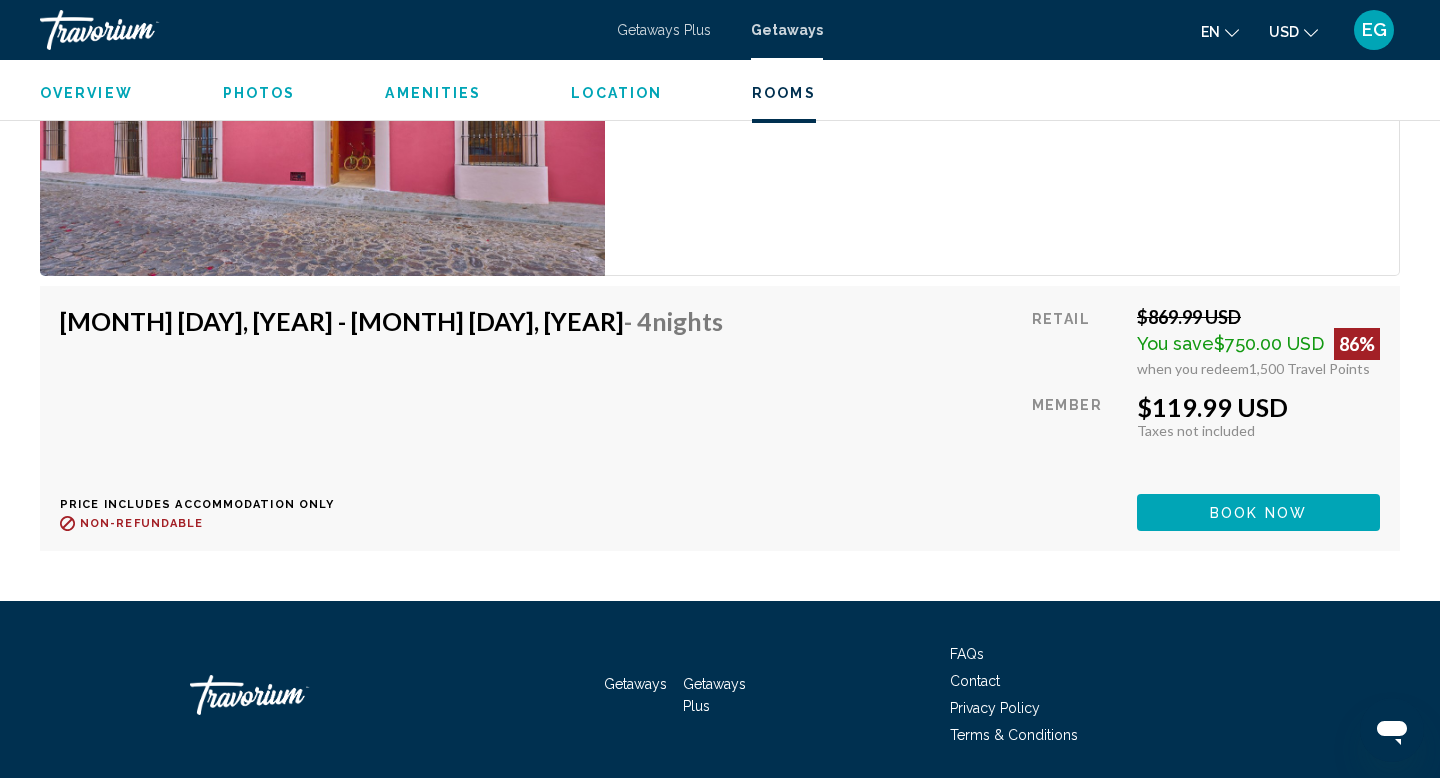 scroll, scrollTop: 3950, scrollLeft: 0, axis: vertical 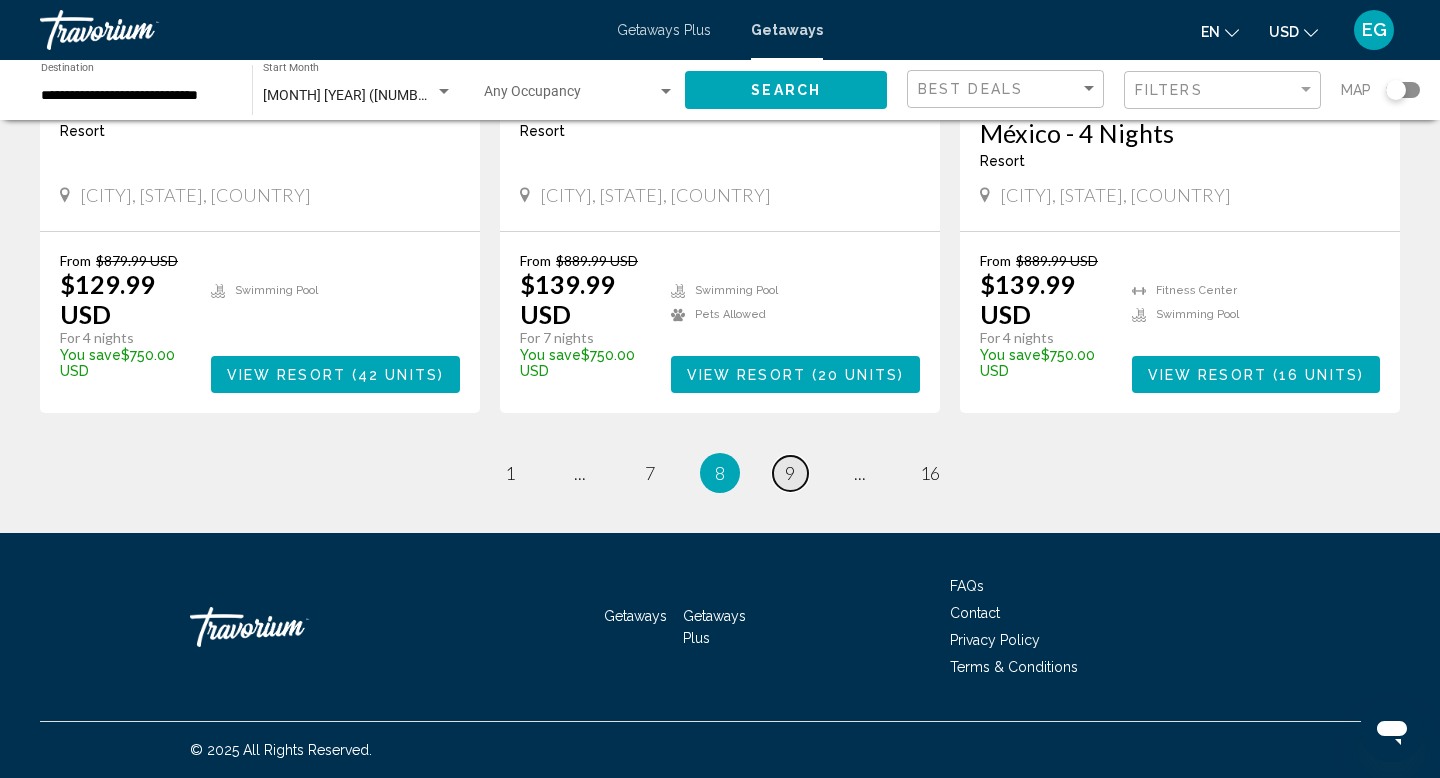 click on "9" at bounding box center [510, 473] 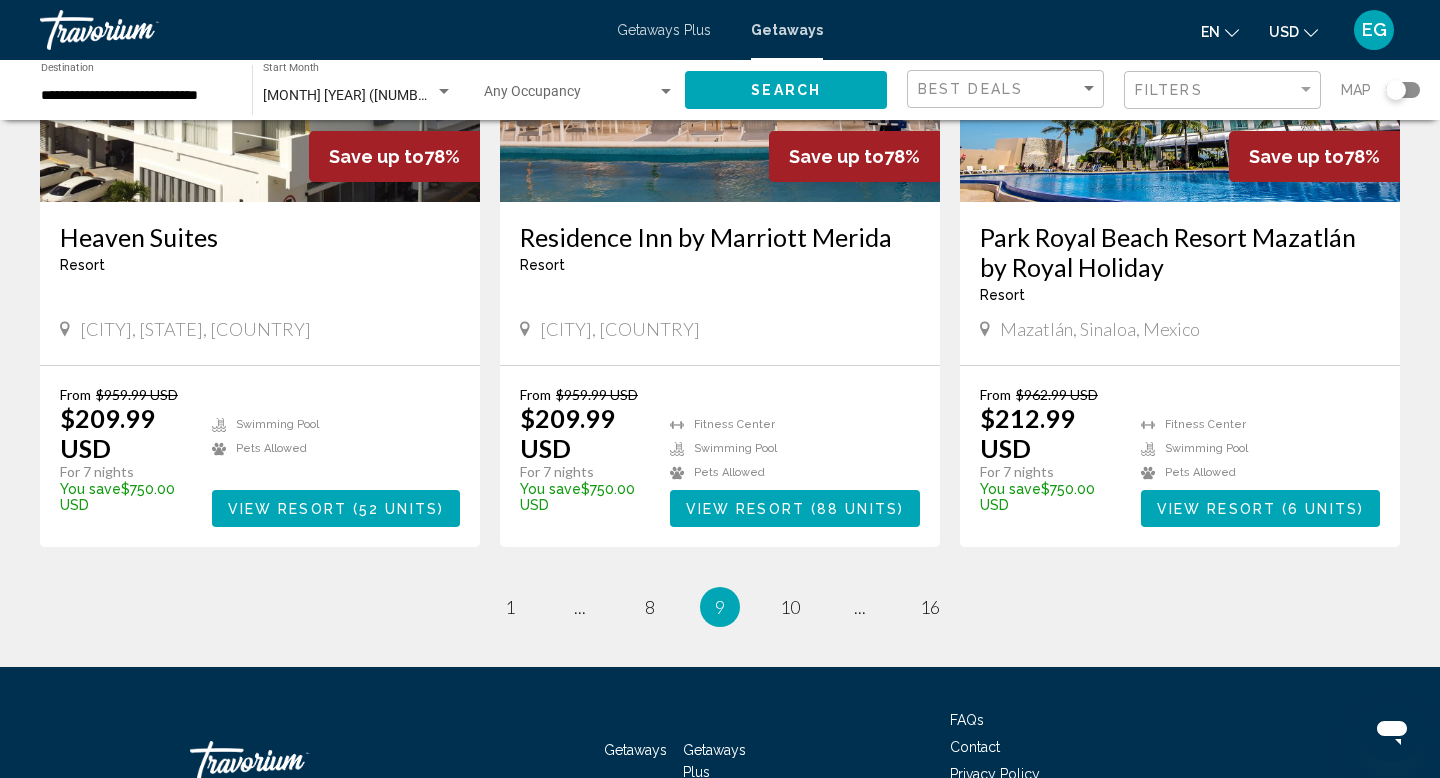 scroll, scrollTop: 2547, scrollLeft: 0, axis: vertical 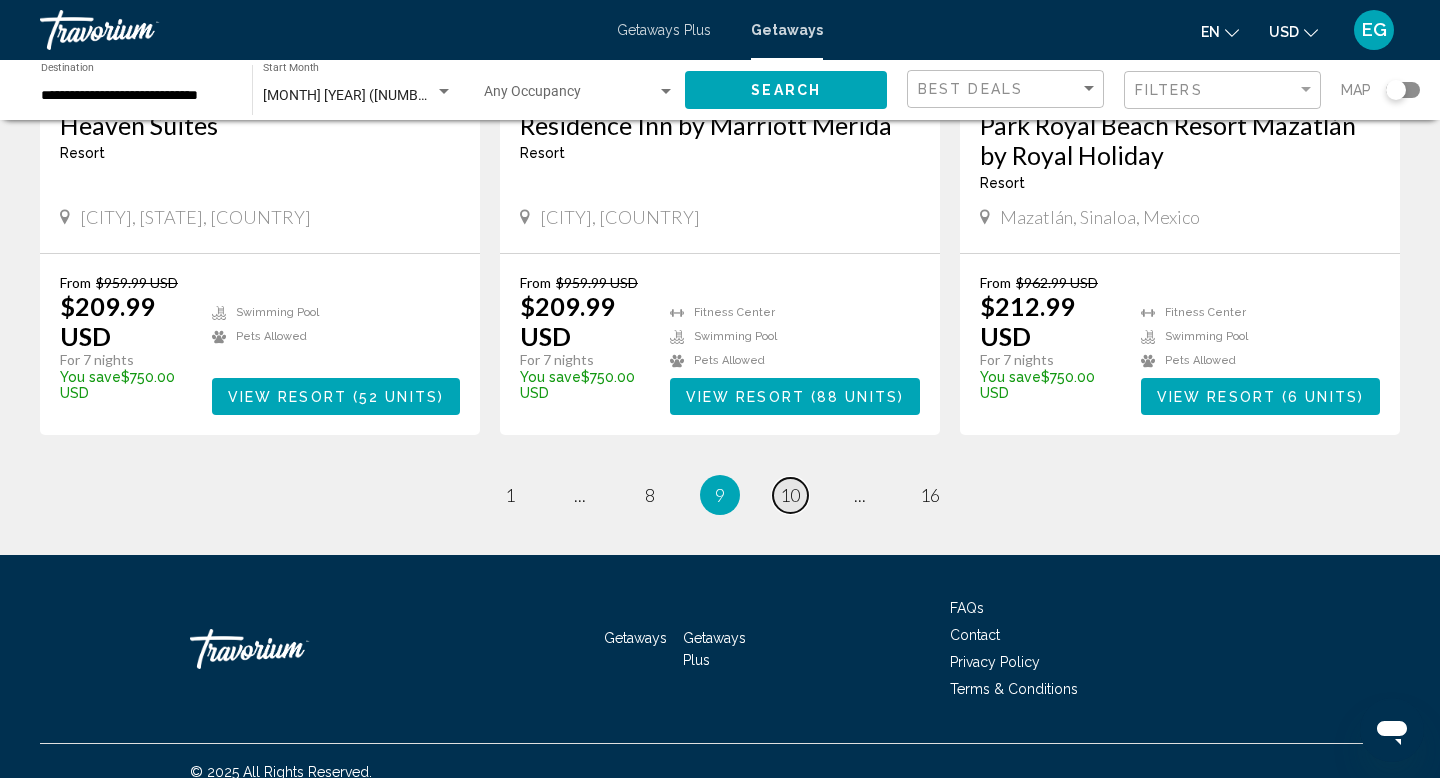 click on "10" at bounding box center (510, 495) 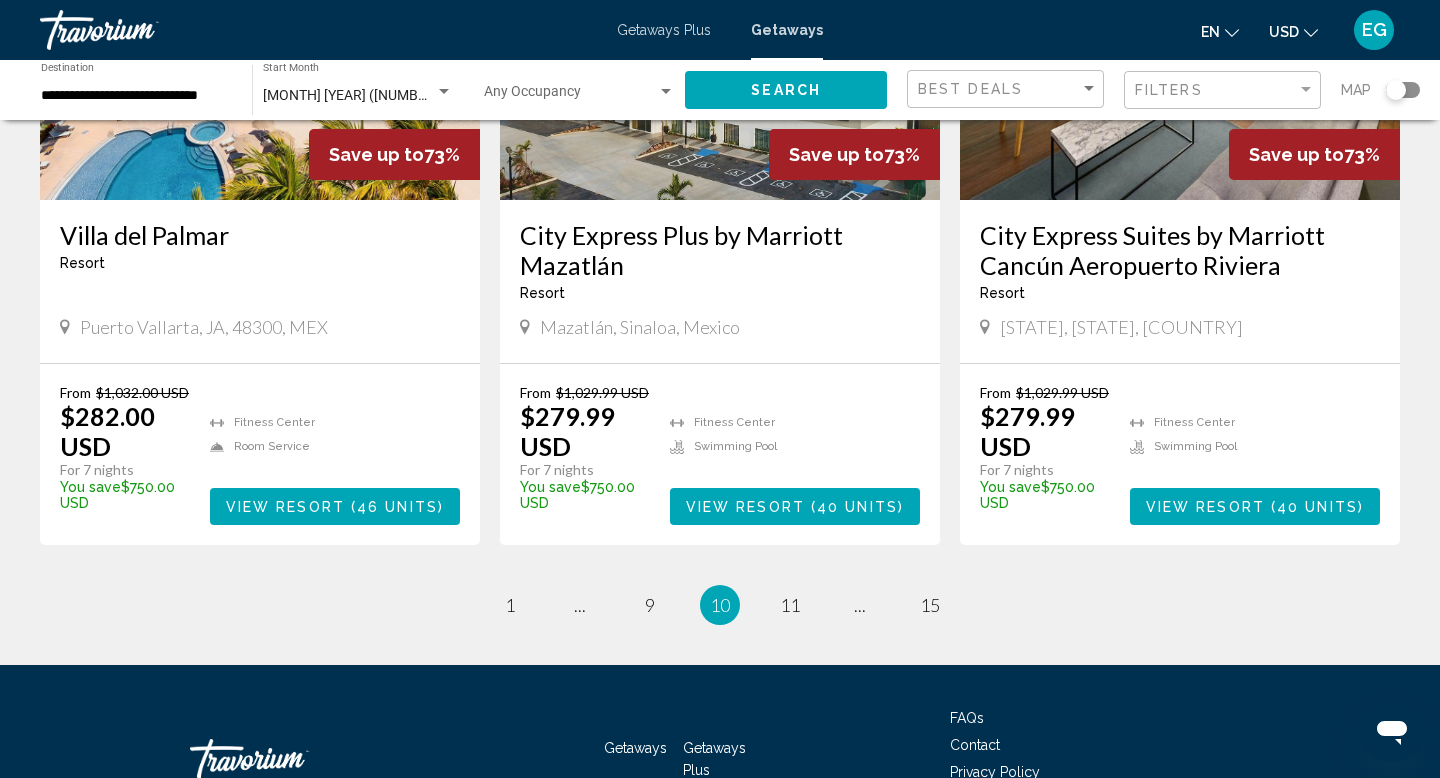 scroll, scrollTop: 2462, scrollLeft: 0, axis: vertical 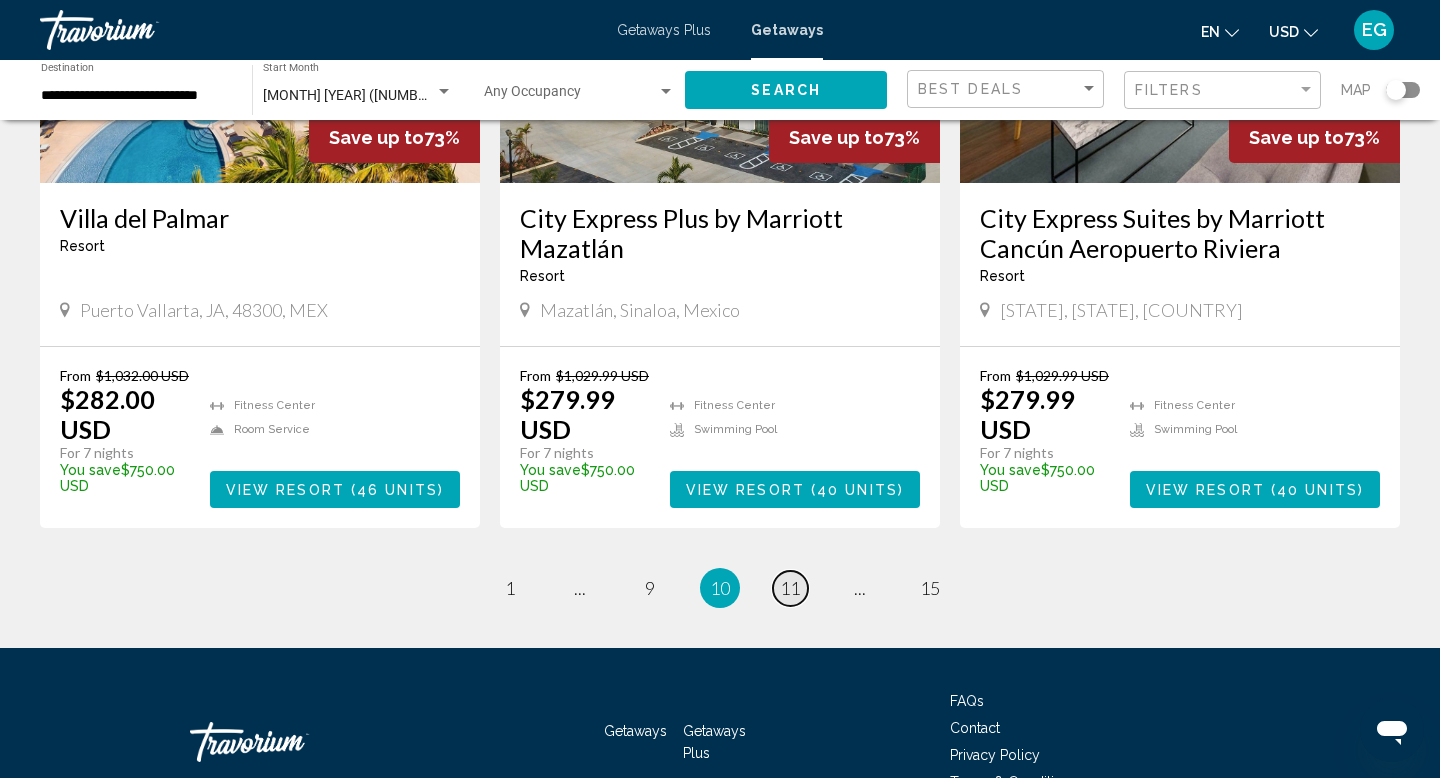 click on "11" at bounding box center (510, 588) 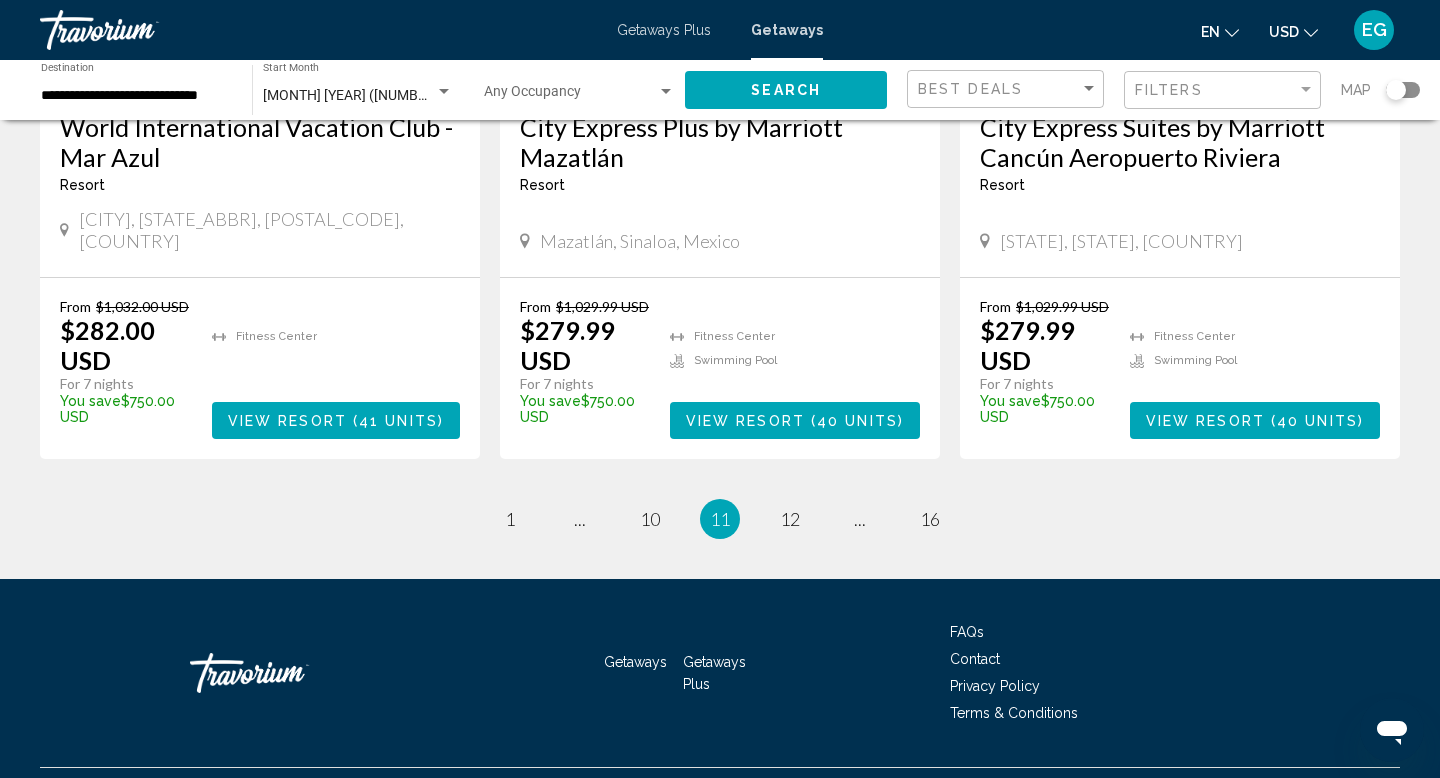 scroll, scrollTop: 2564, scrollLeft: 0, axis: vertical 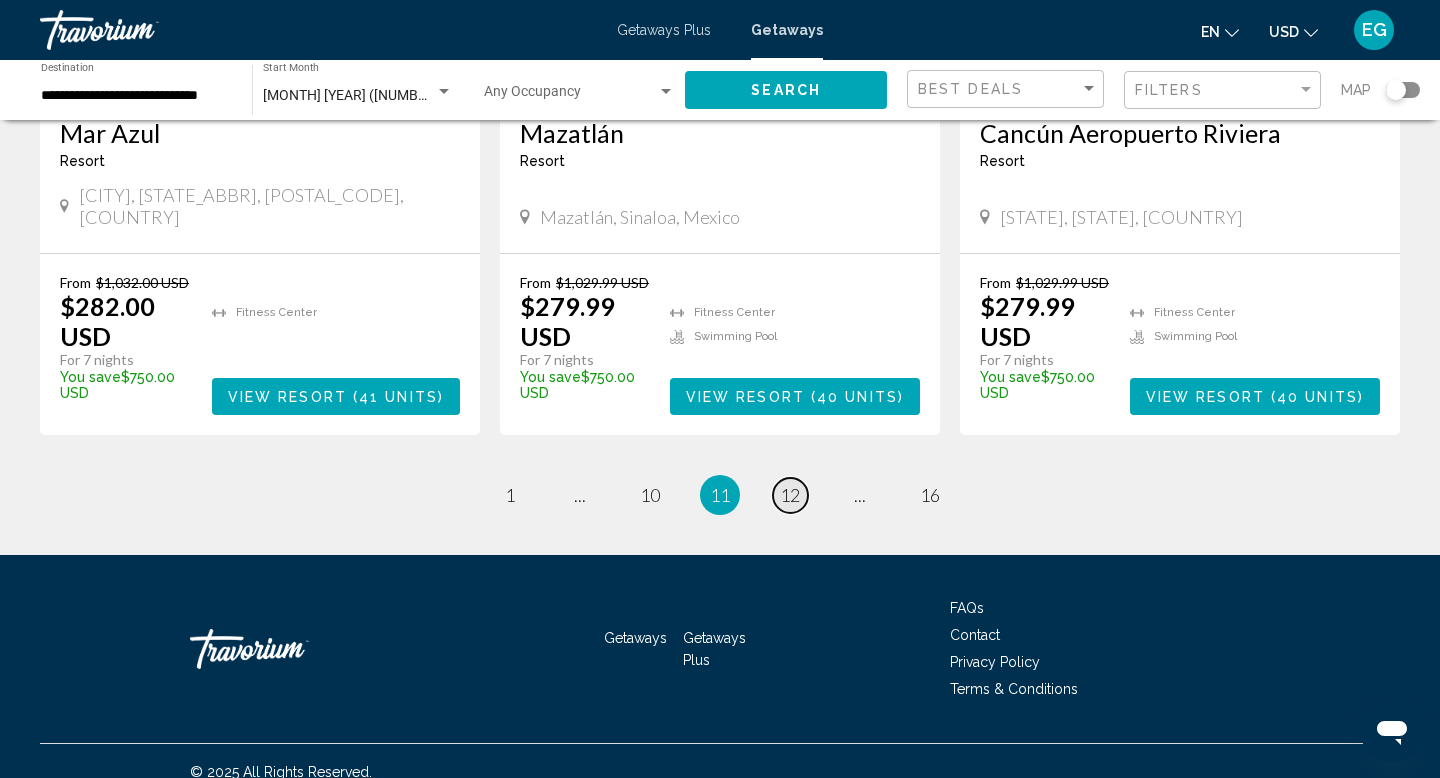 click on "12" at bounding box center [510, 495] 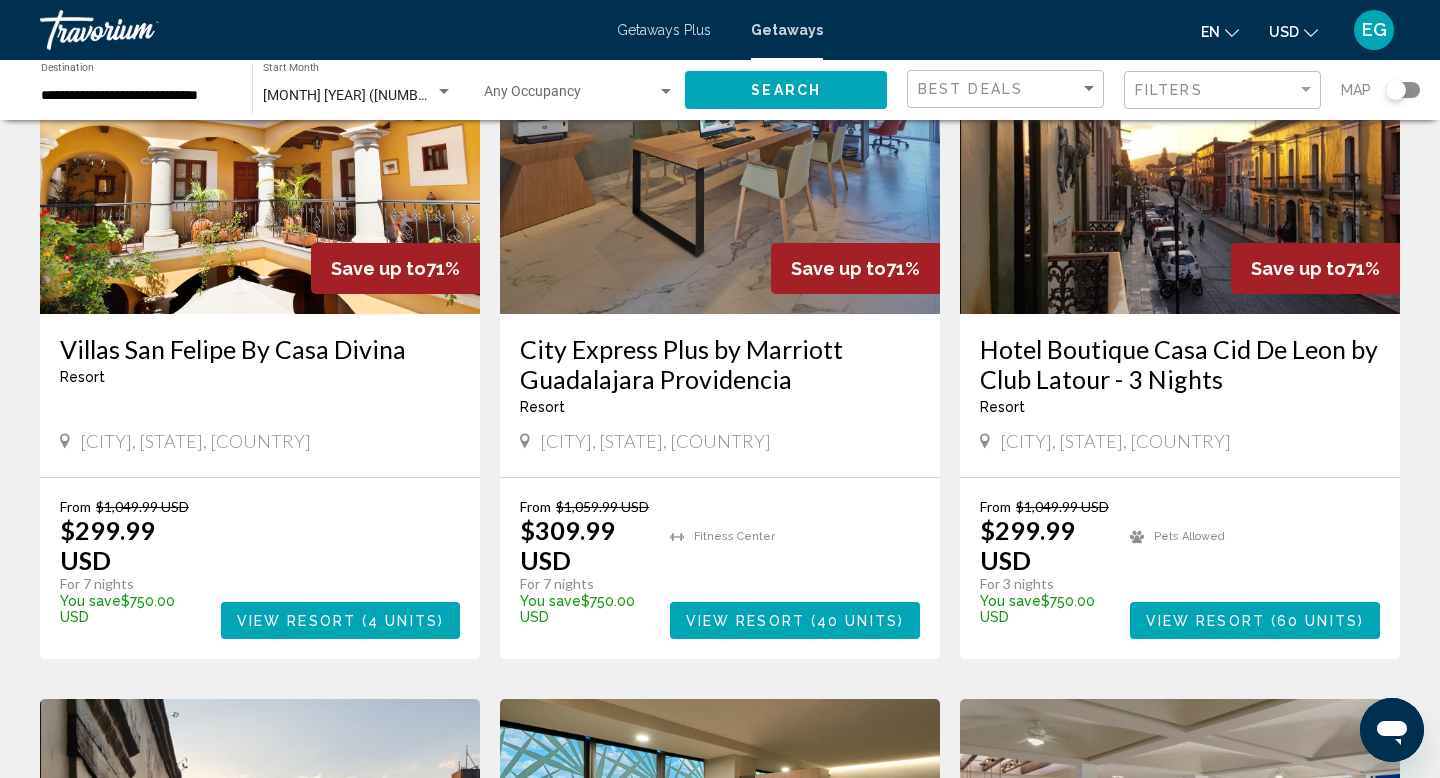 scroll, scrollTop: 893, scrollLeft: 0, axis: vertical 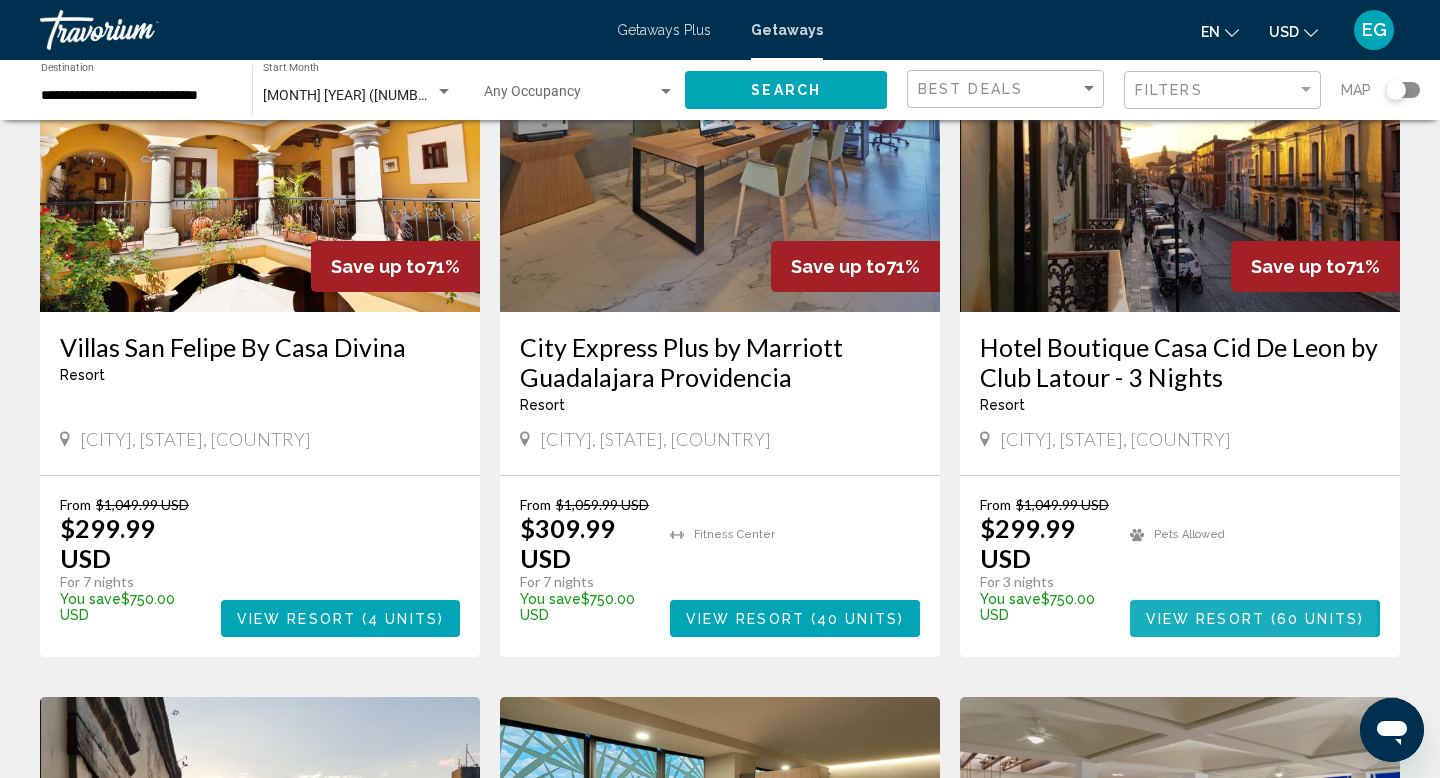 click on "View Resort" at bounding box center [1205, 619] 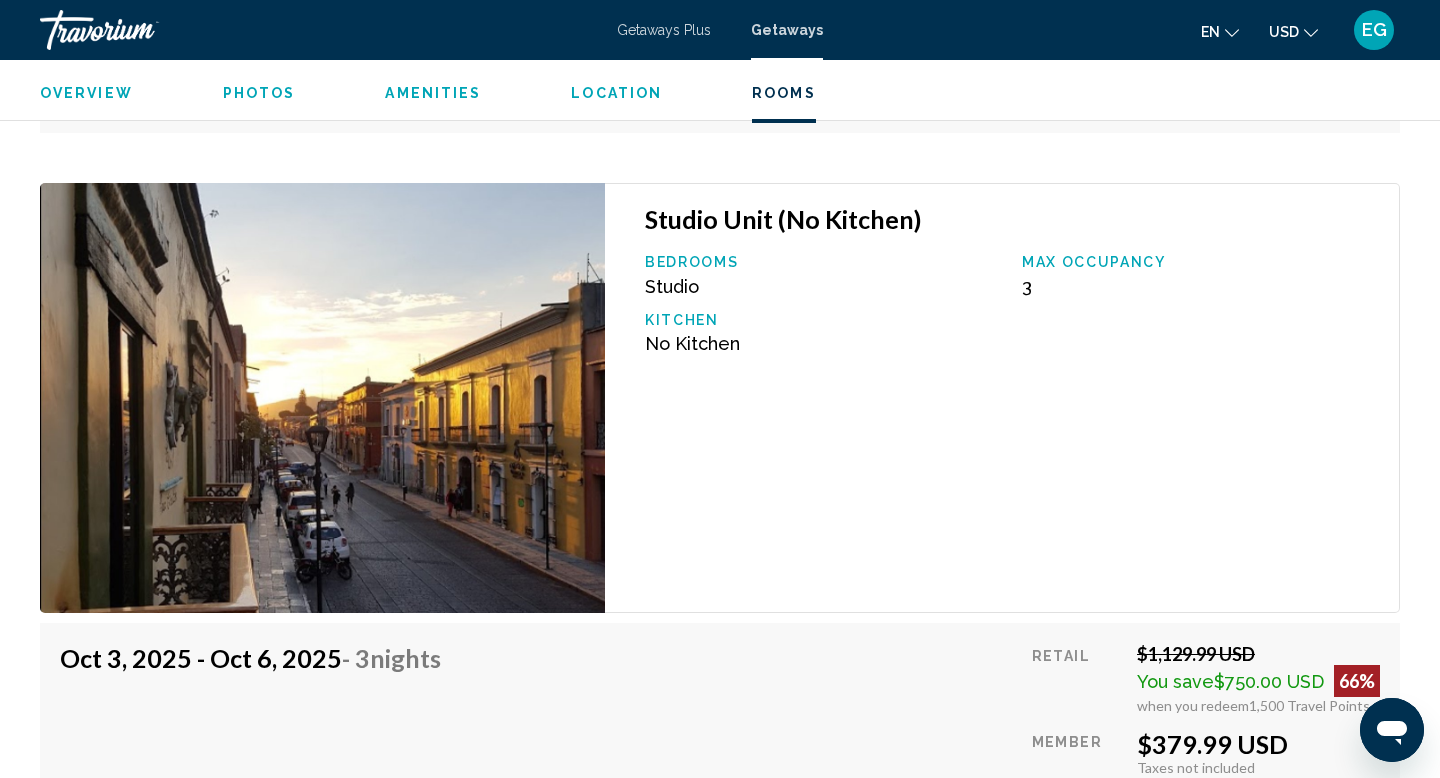 scroll, scrollTop: 6641, scrollLeft: 0, axis: vertical 